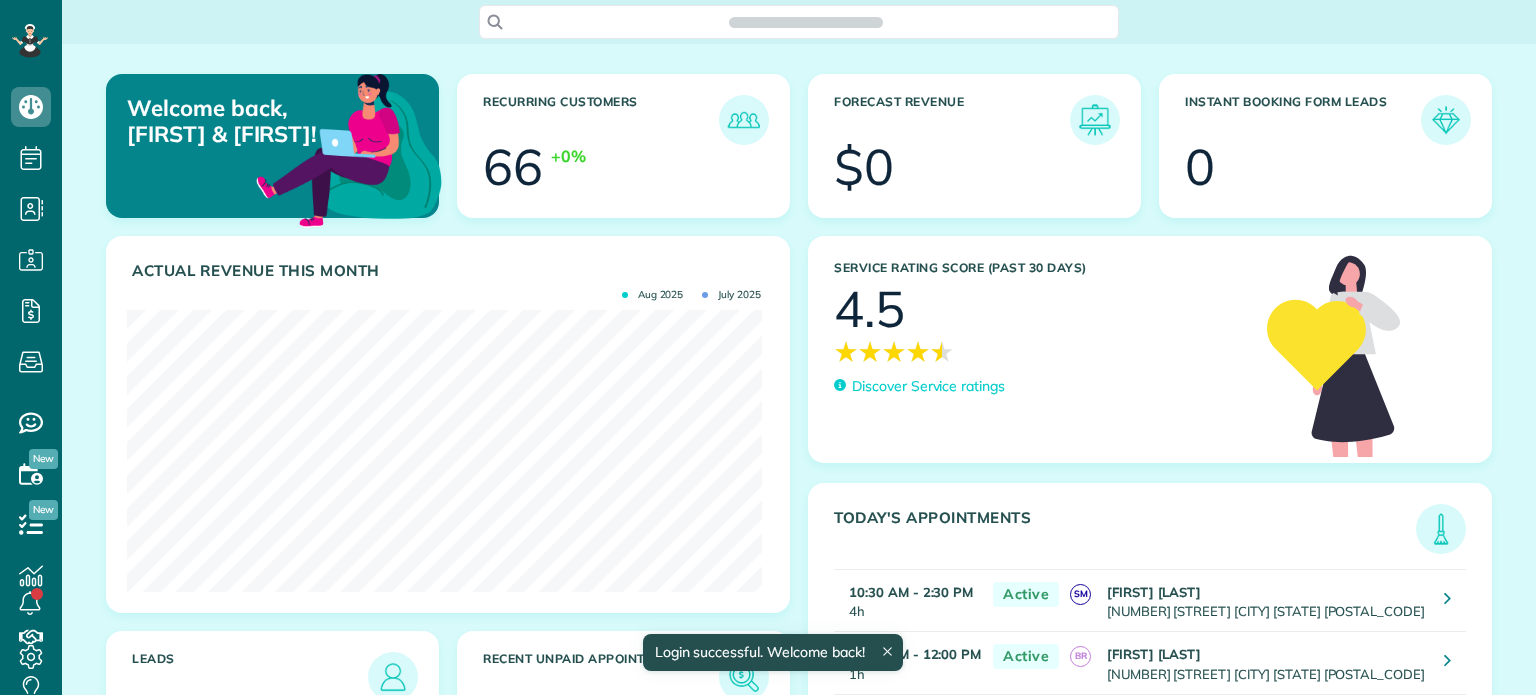scroll, scrollTop: 0, scrollLeft: 0, axis: both 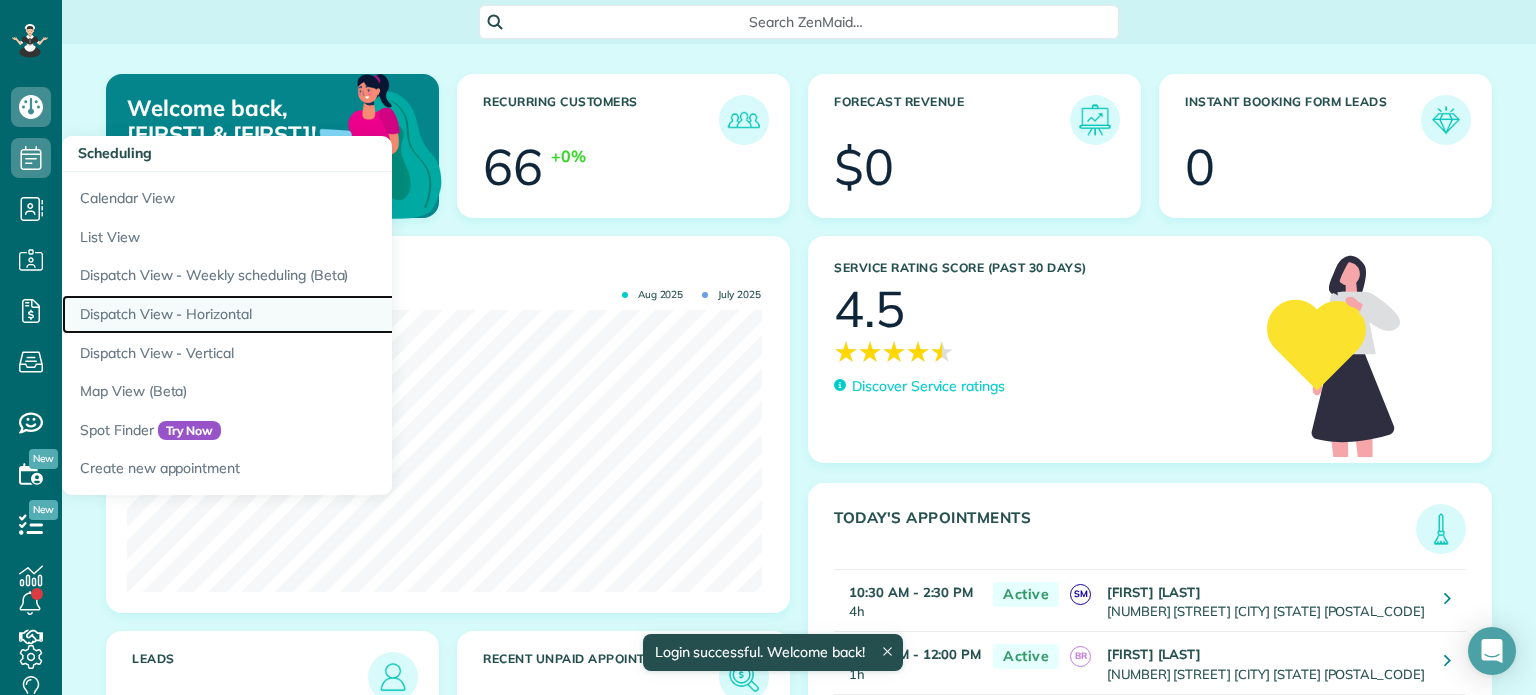 click on "Dispatch View - Horizontal" at bounding box center (312, 314) 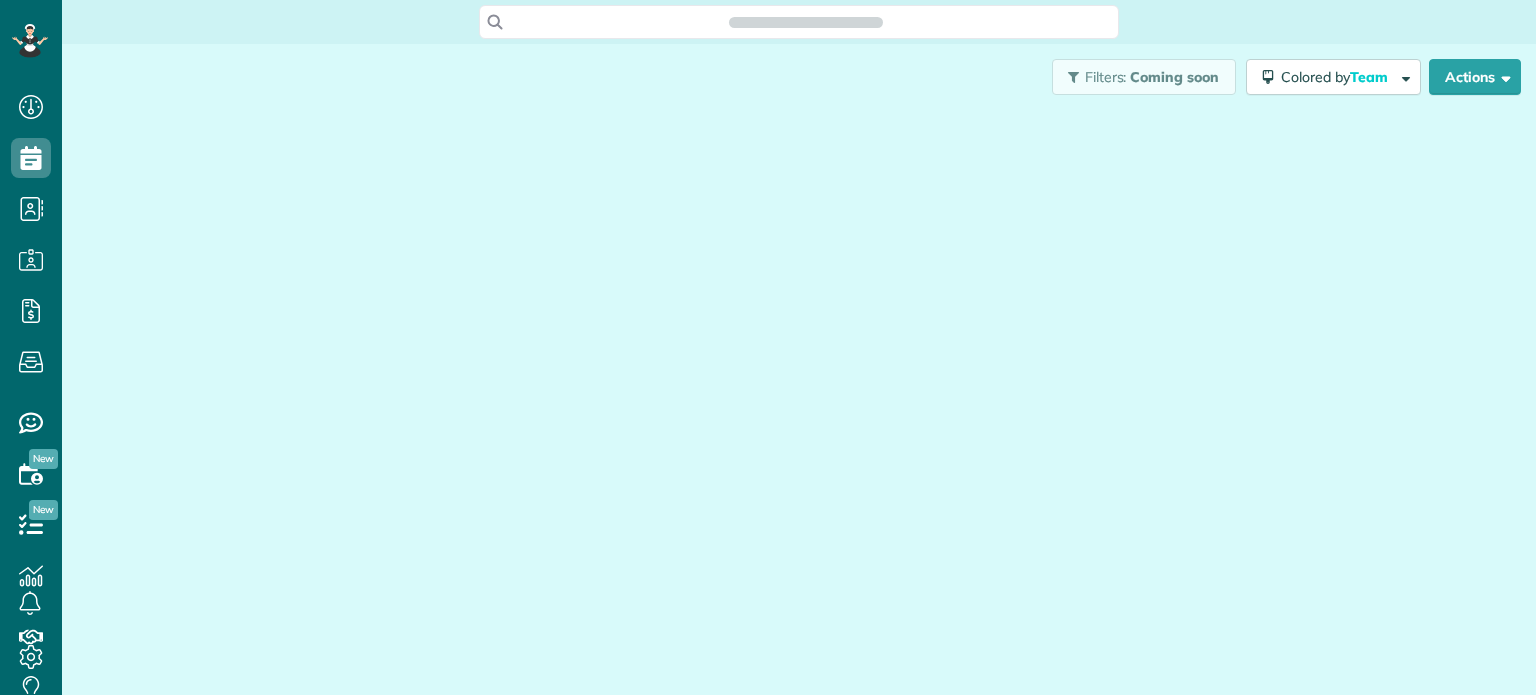 scroll, scrollTop: 0, scrollLeft: 0, axis: both 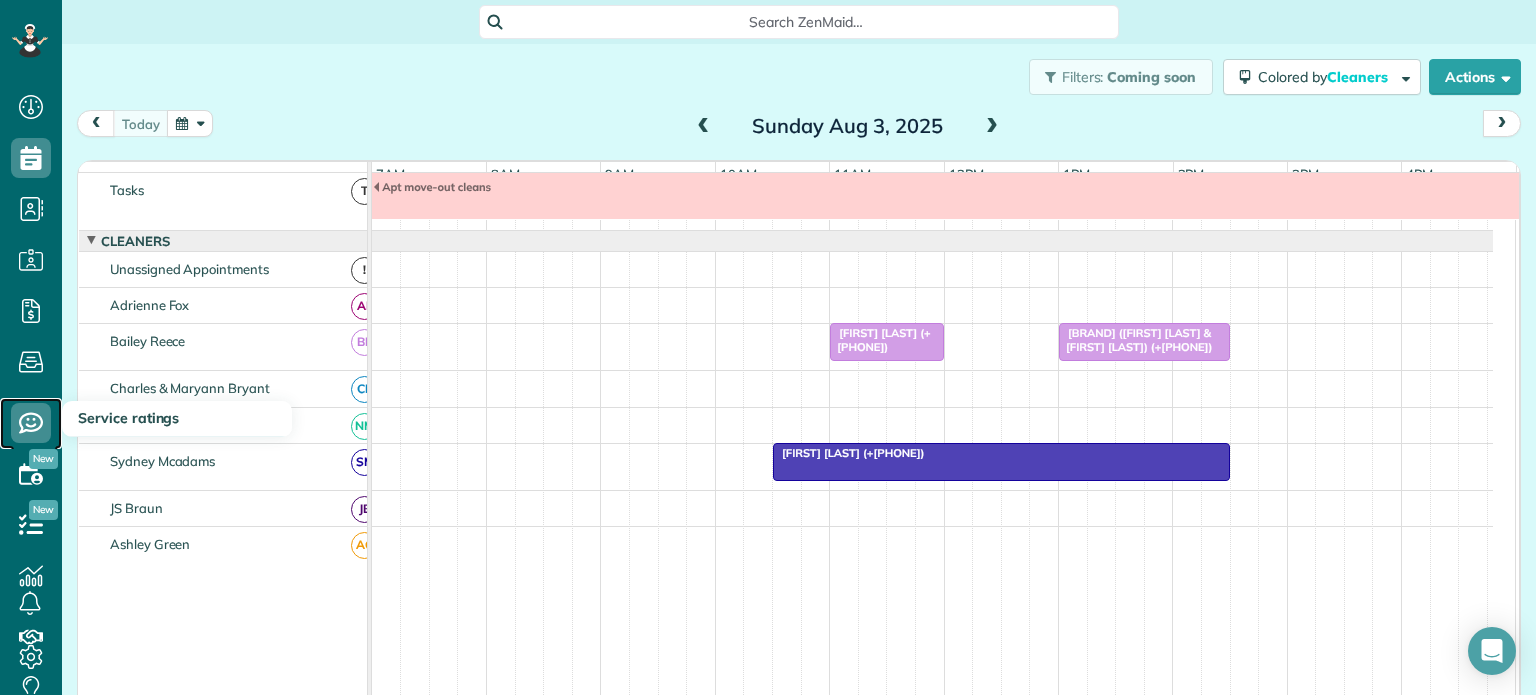 click 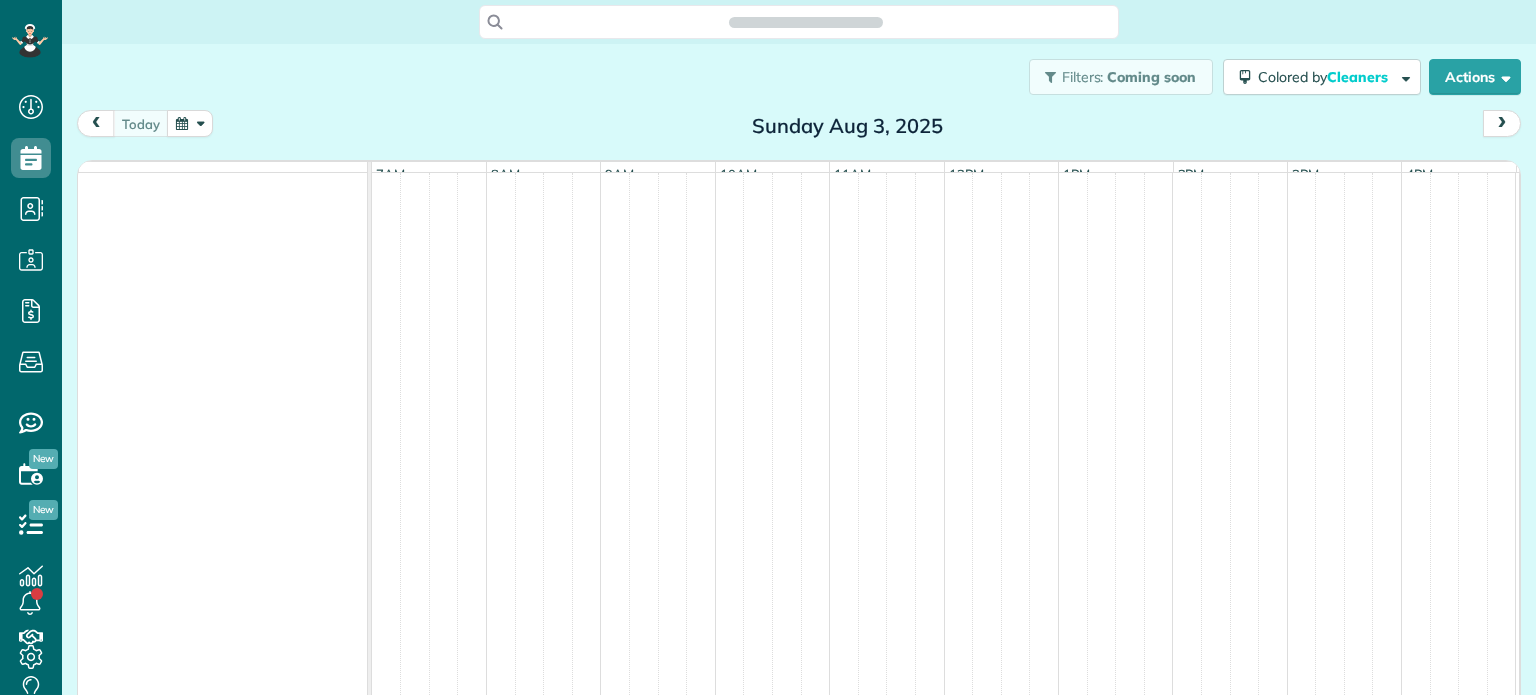 scroll, scrollTop: 0, scrollLeft: 0, axis: both 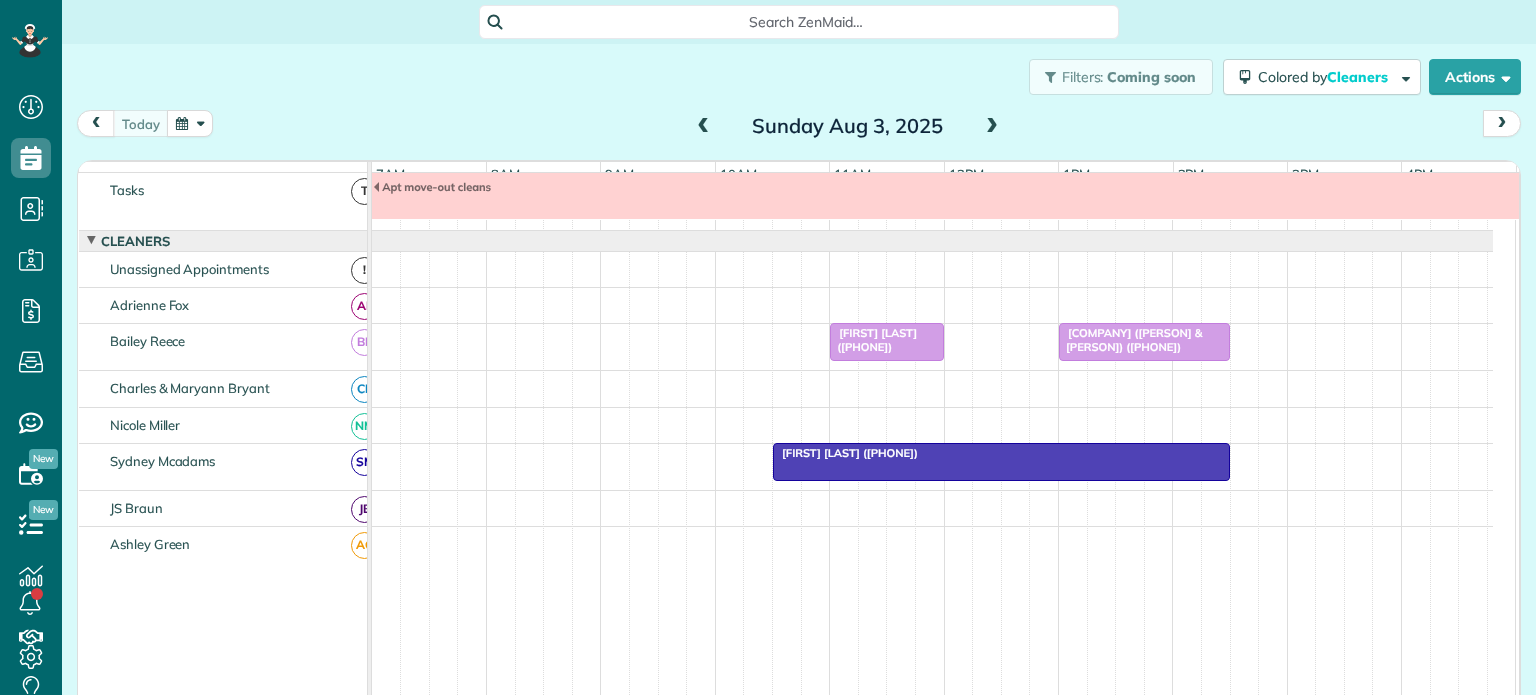 click at bounding box center (992, 127) 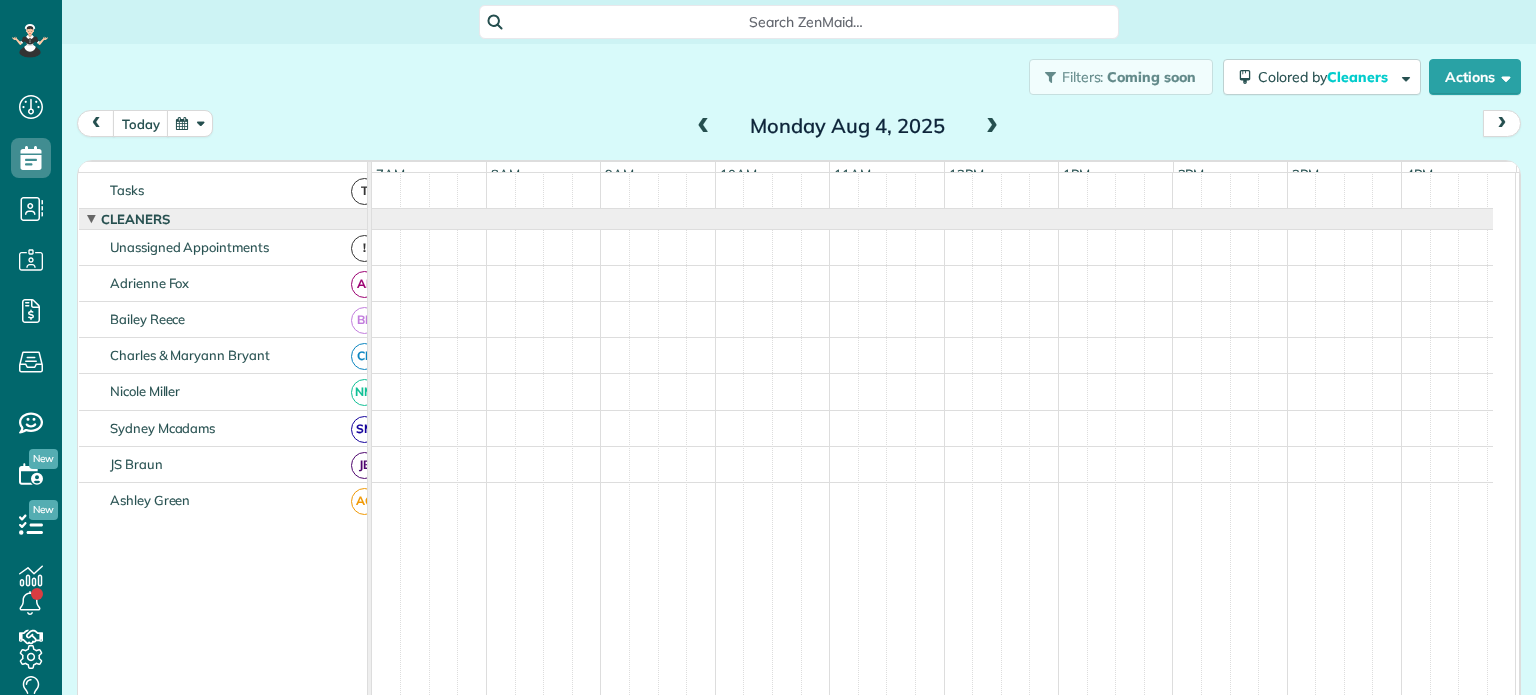 scroll, scrollTop: 0, scrollLeft: 0, axis: both 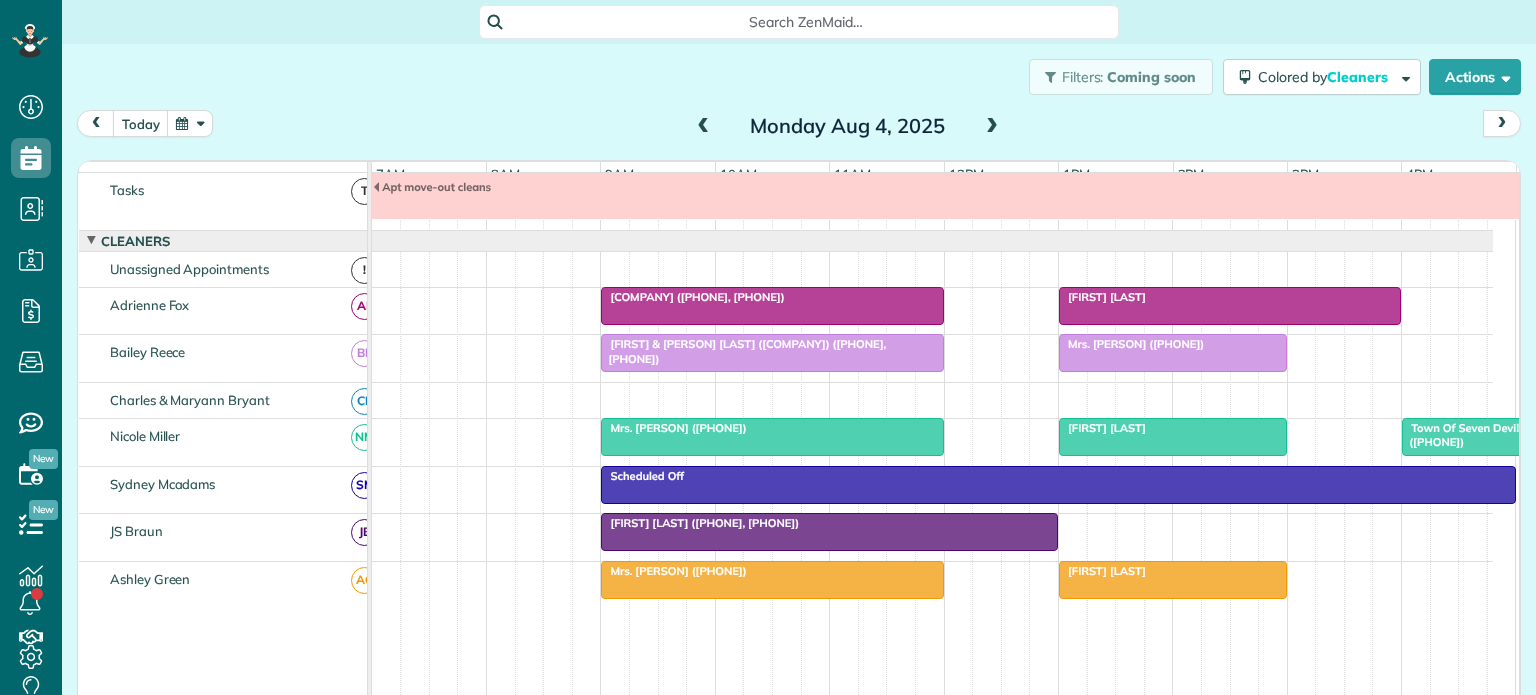 click on "[FIRST] [LAST] ([PHONE], [PHONE])" at bounding box center (700, 523) 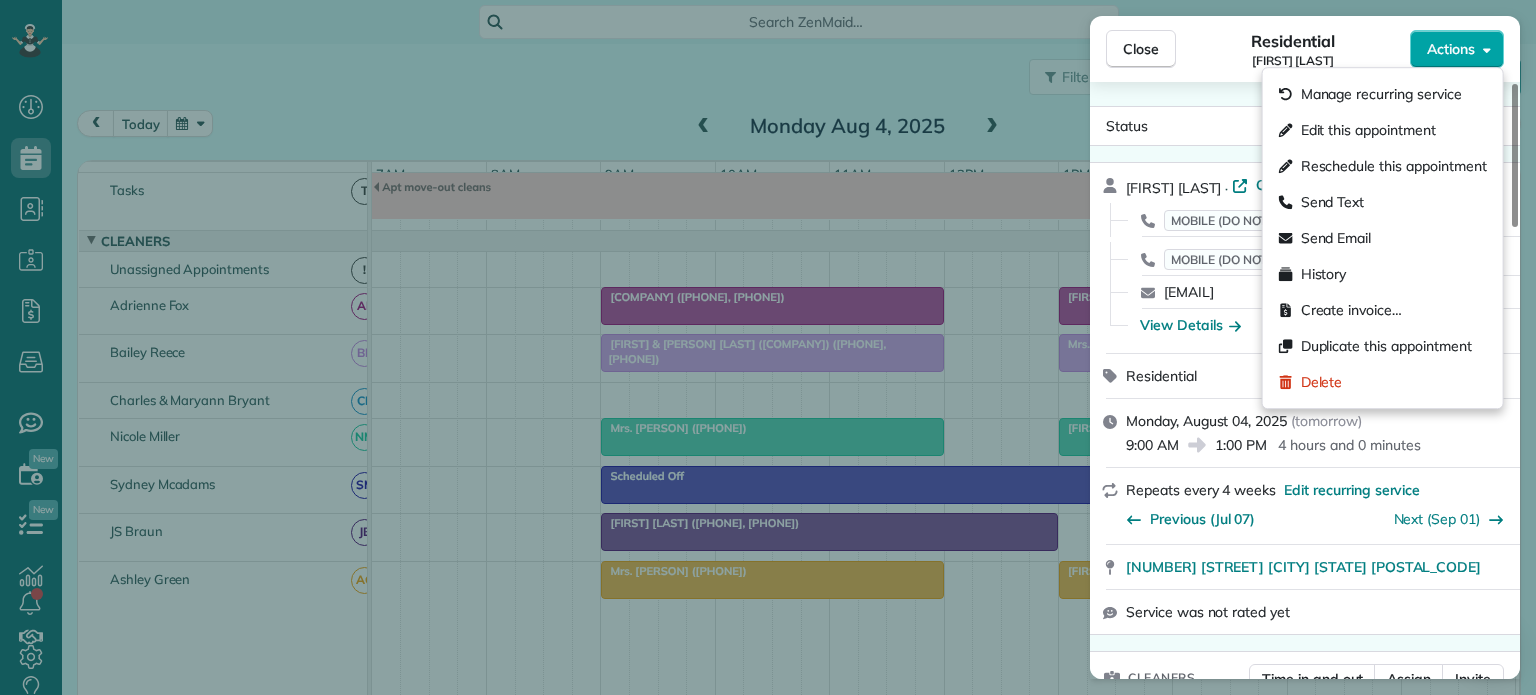 click on "Actions" at bounding box center (1451, 49) 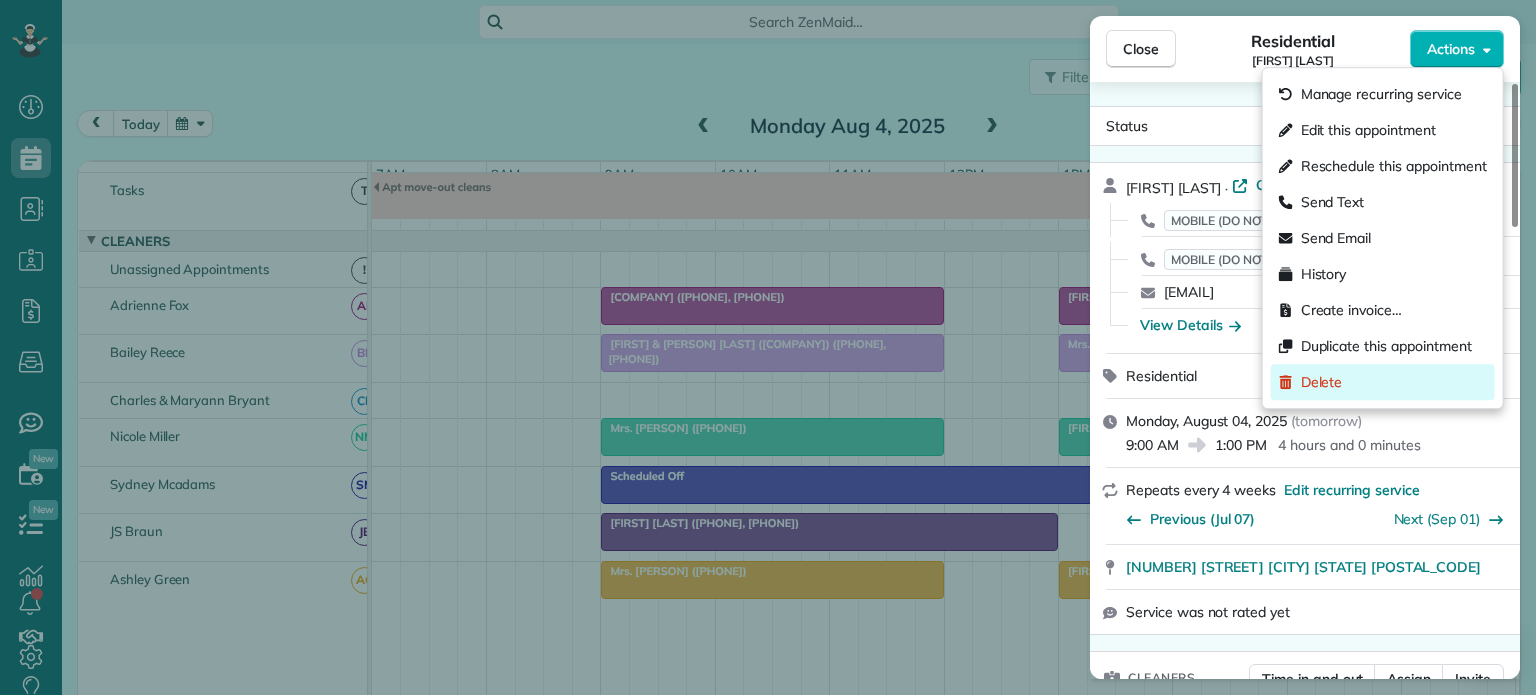 click on "Delete" at bounding box center (1322, 382) 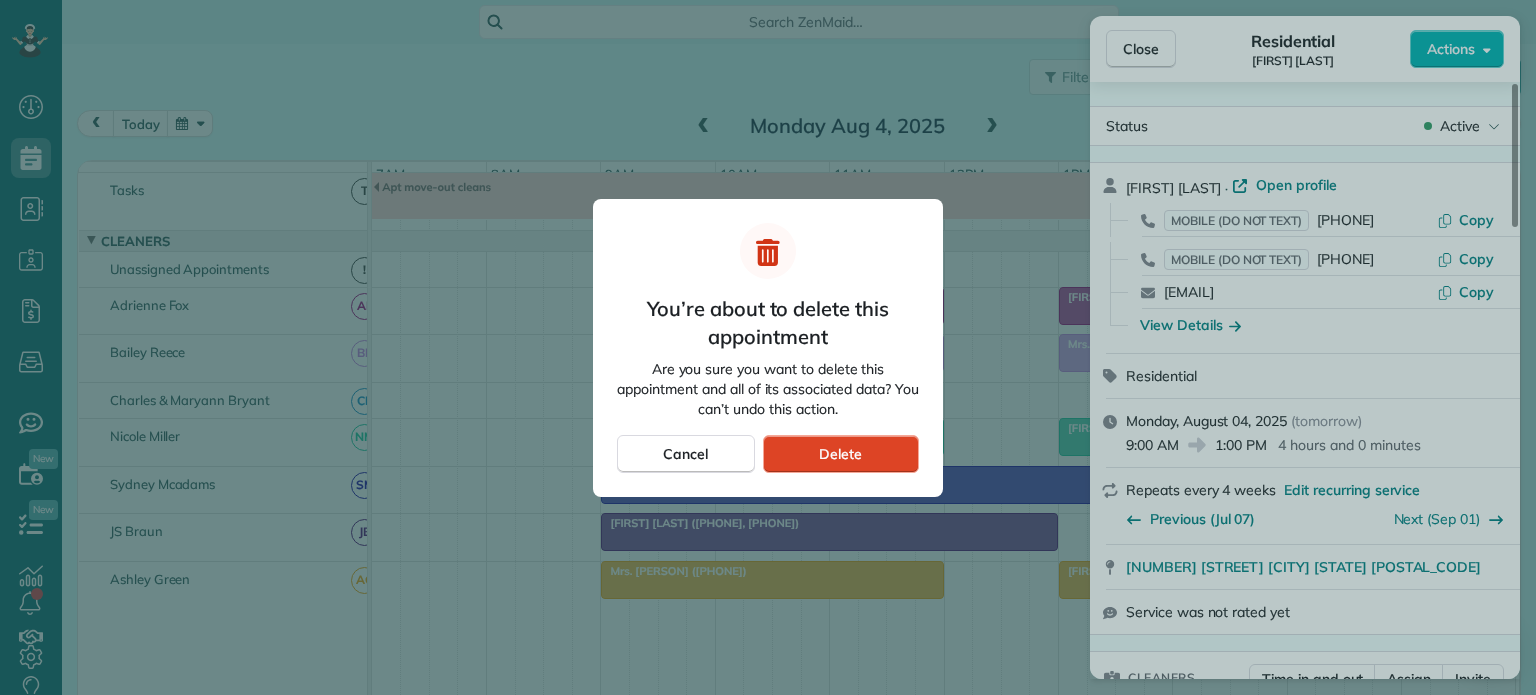 click on "Delete" at bounding box center [840, 454] 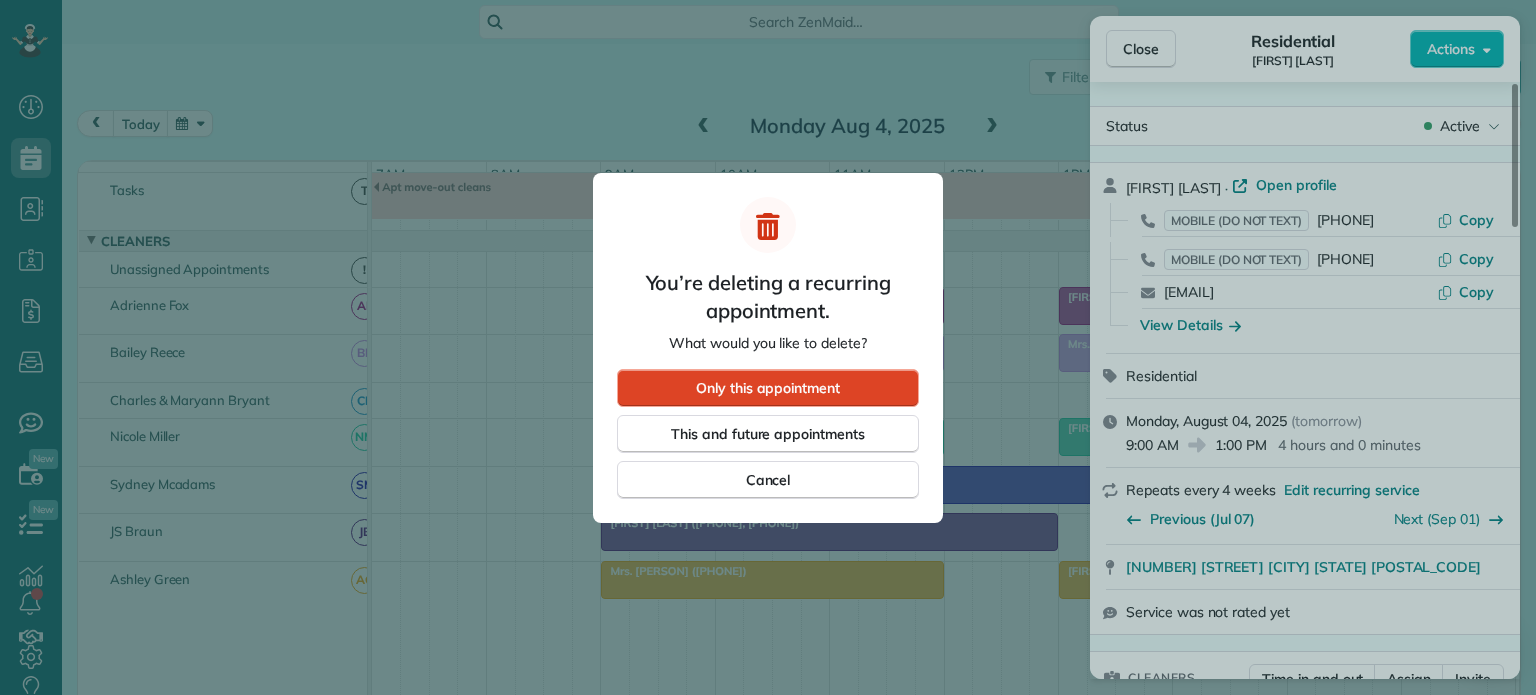 click on "Only this appointment" at bounding box center (768, 388) 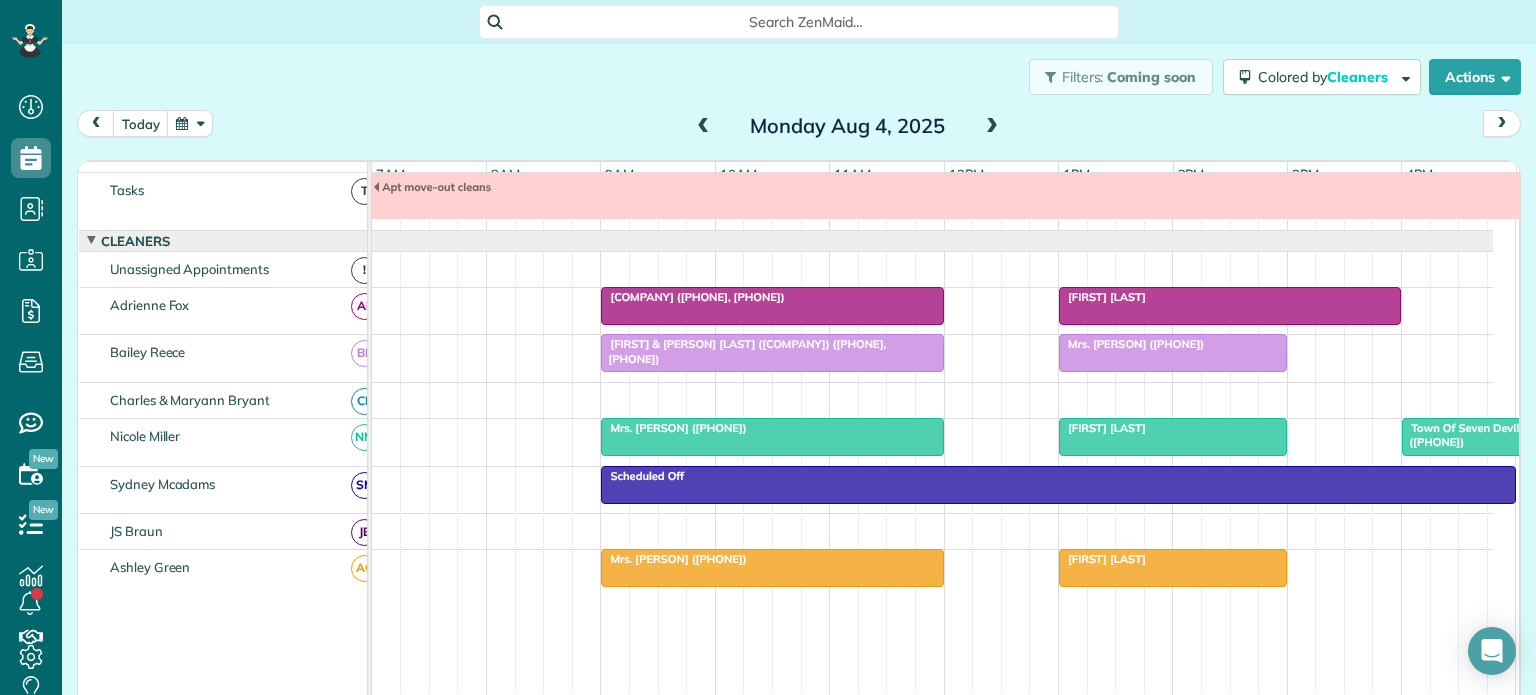 click at bounding box center (992, 127) 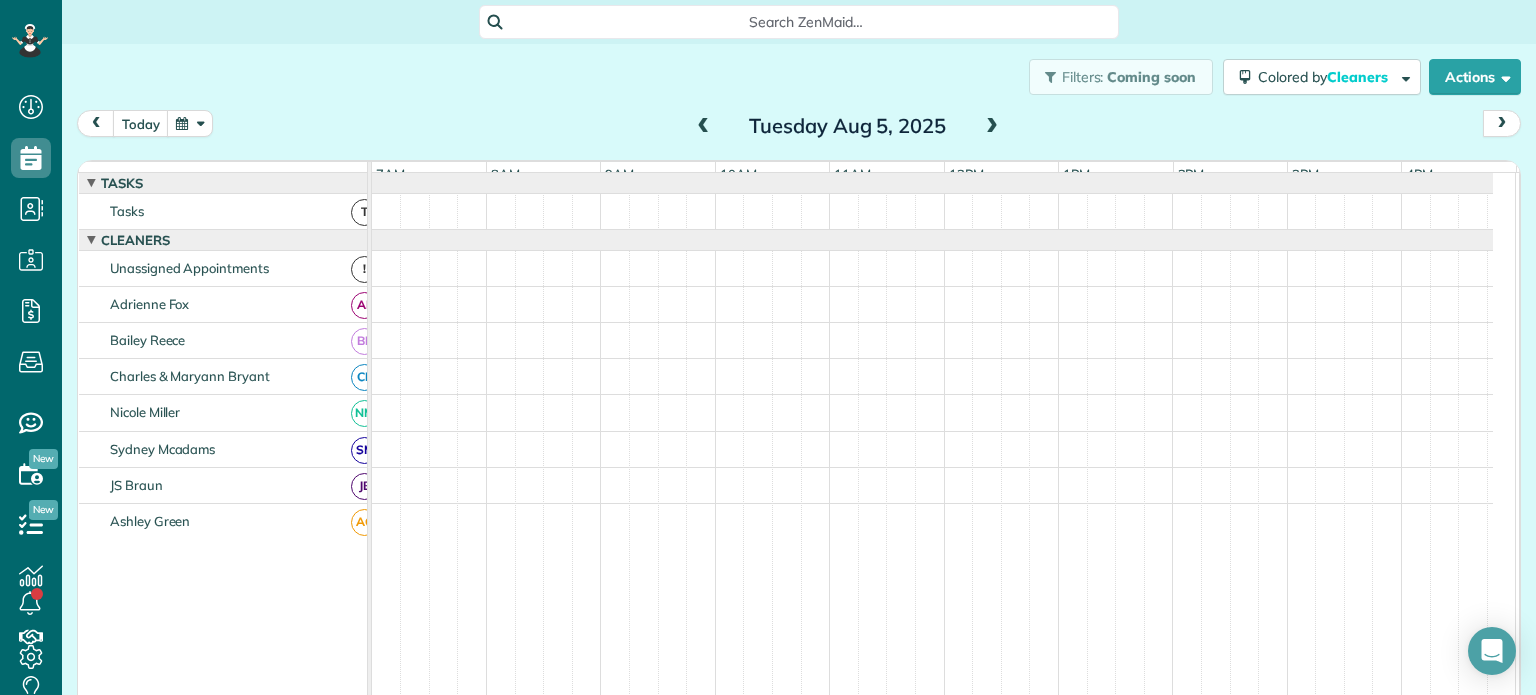 scroll, scrollTop: 21, scrollLeft: 0, axis: vertical 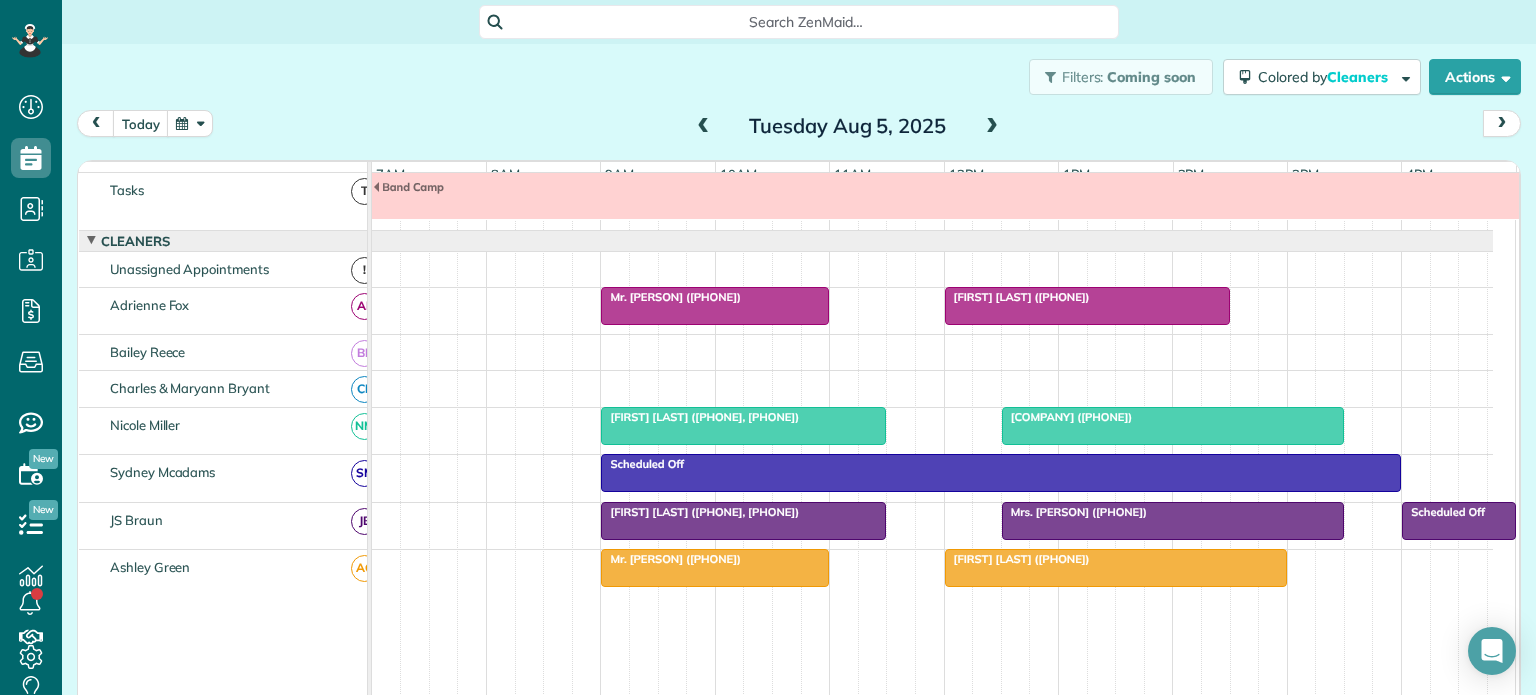 click at bounding box center (992, 127) 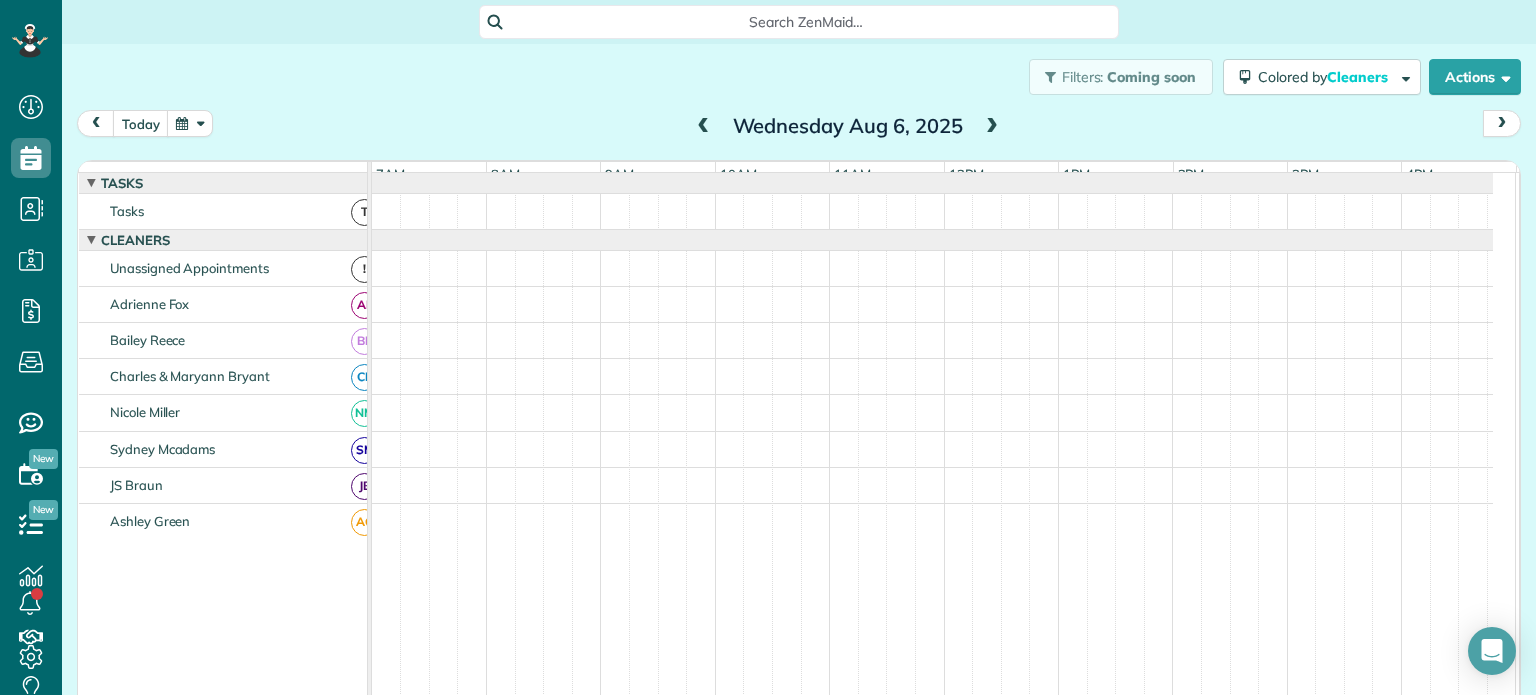 scroll, scrollTop: 21, scrollLeft: 0, axis: vertical 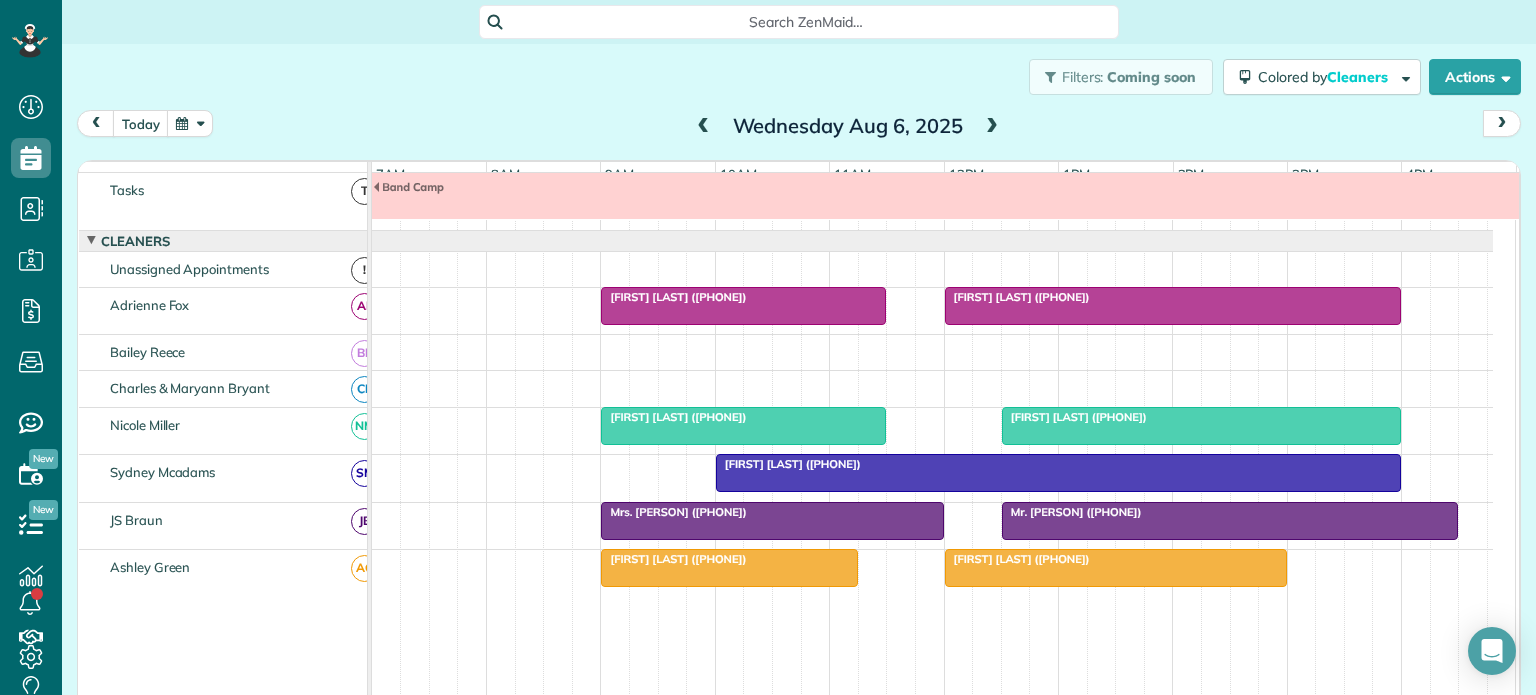 click on "[FIRST] [LAST] ([PHONE])" at bounding box center [1074, 417] 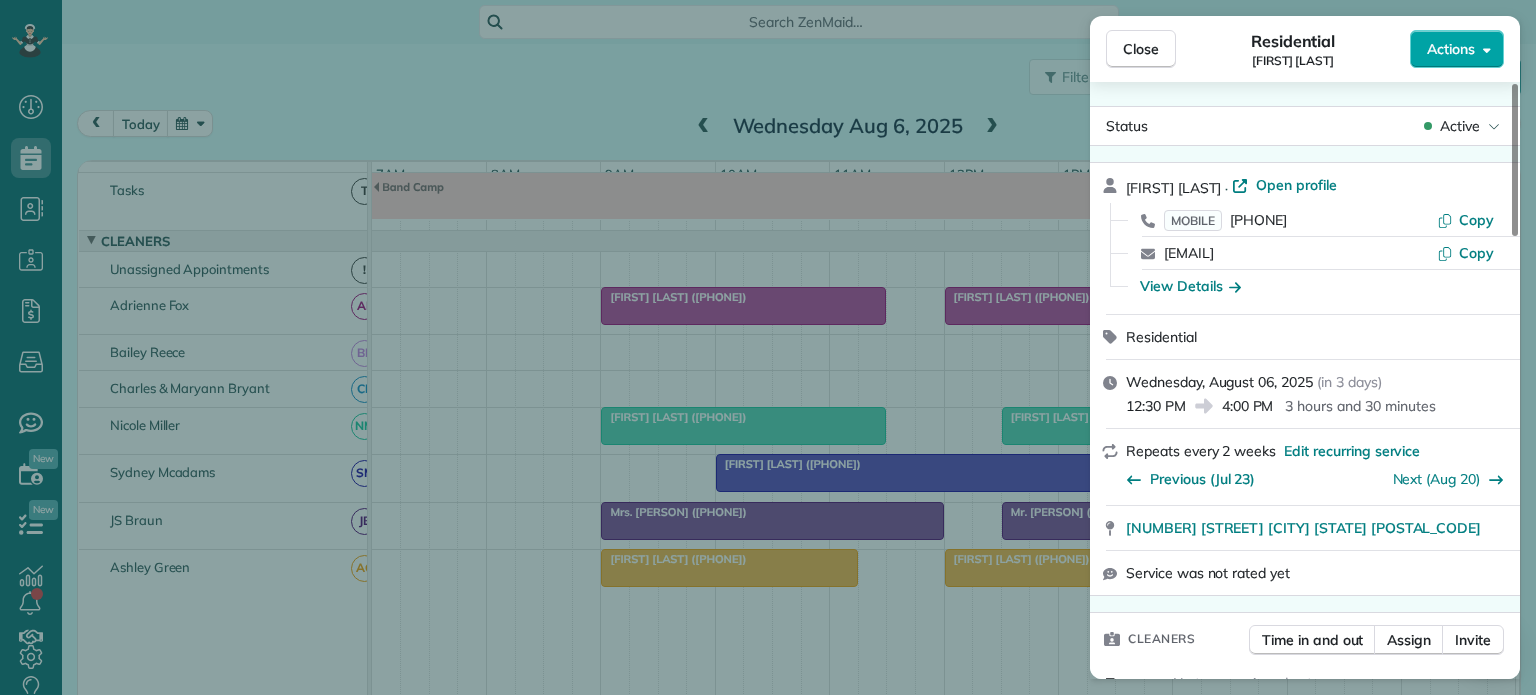 click on "Actions" at bounding box center (1451, 49) 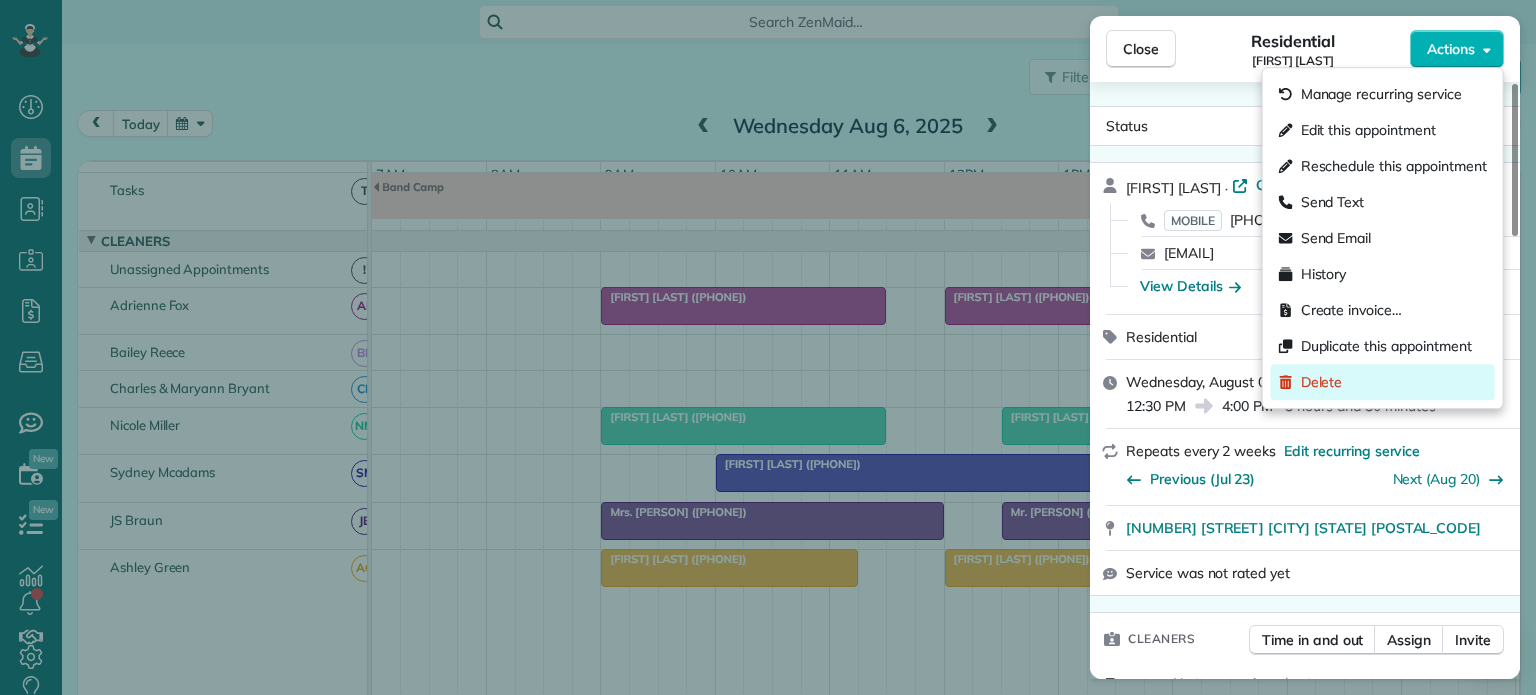 click on "Delete" at bounding box center [1322, 382] 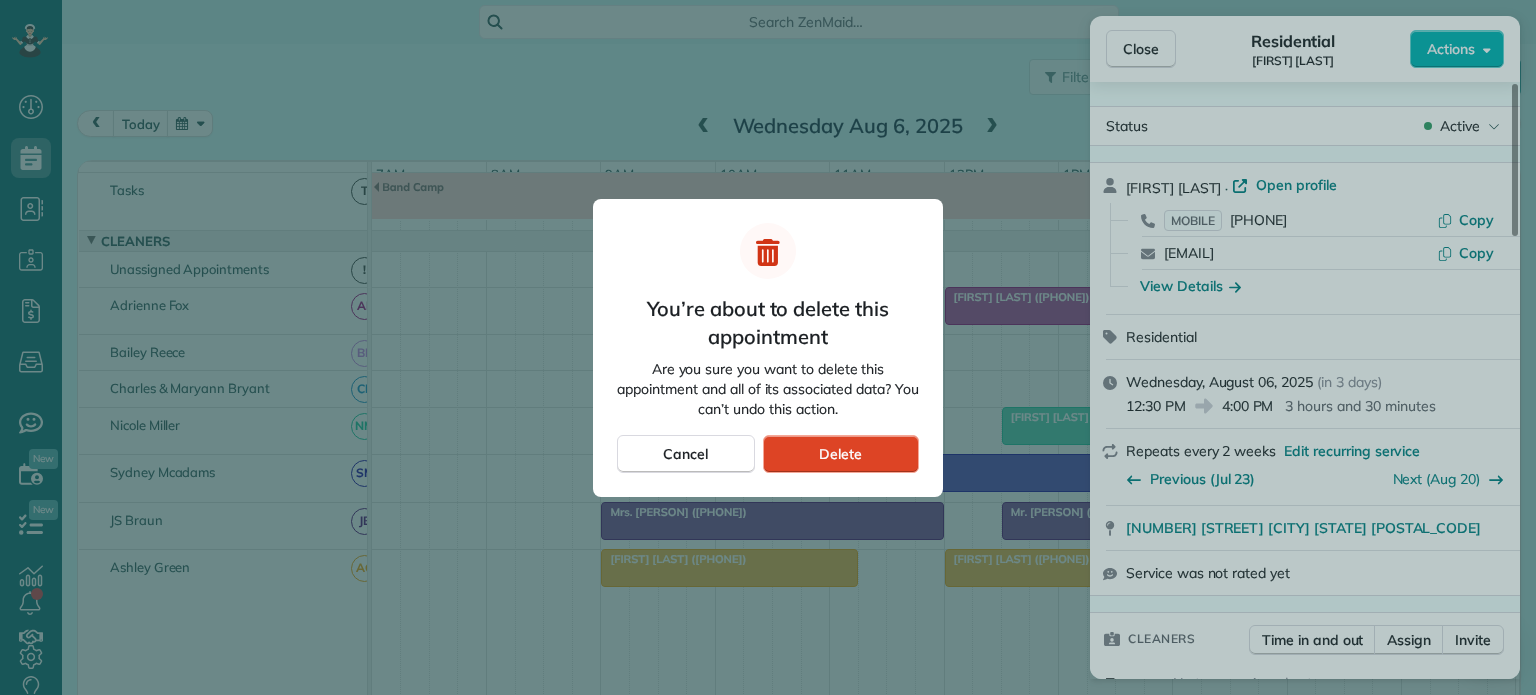 click on "Delete" at bounding box center [840, 454] 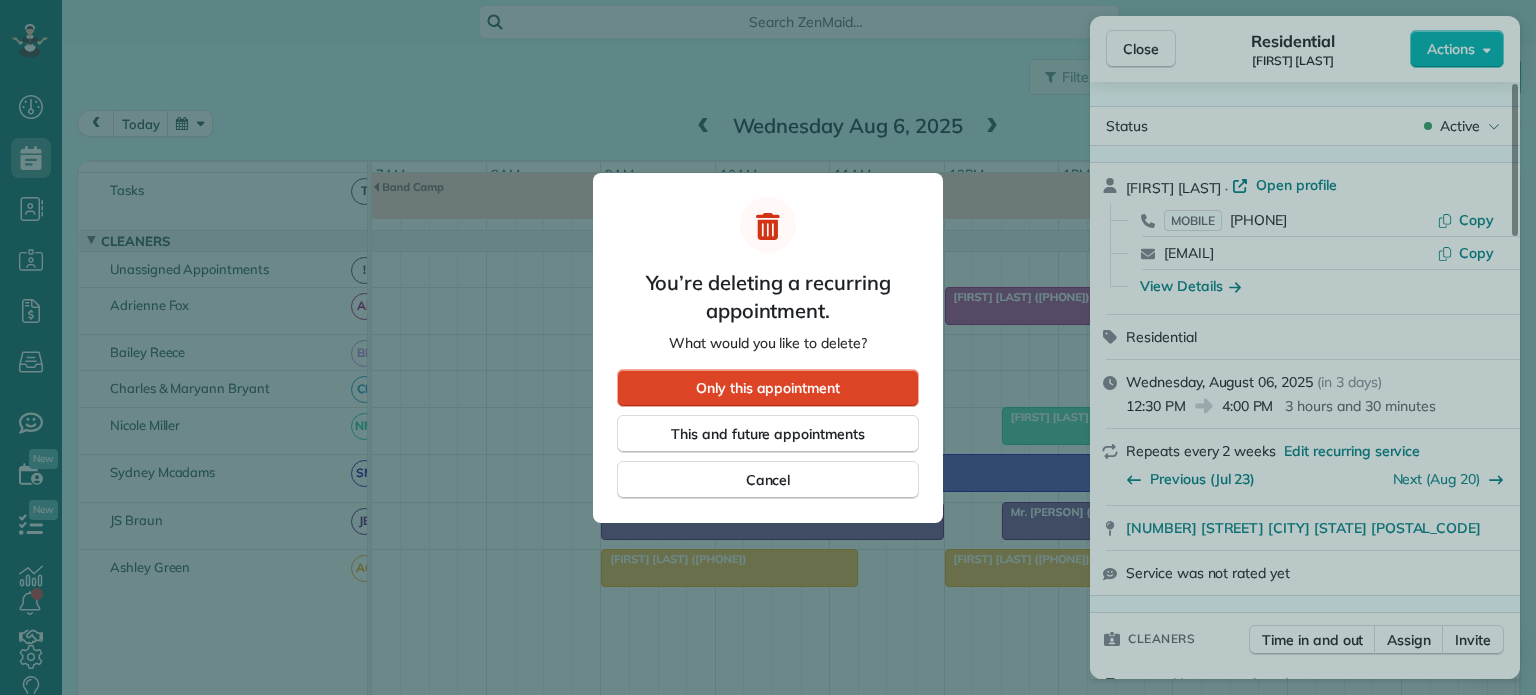 click on "Only this appointment" at bounding box center (768, 388) 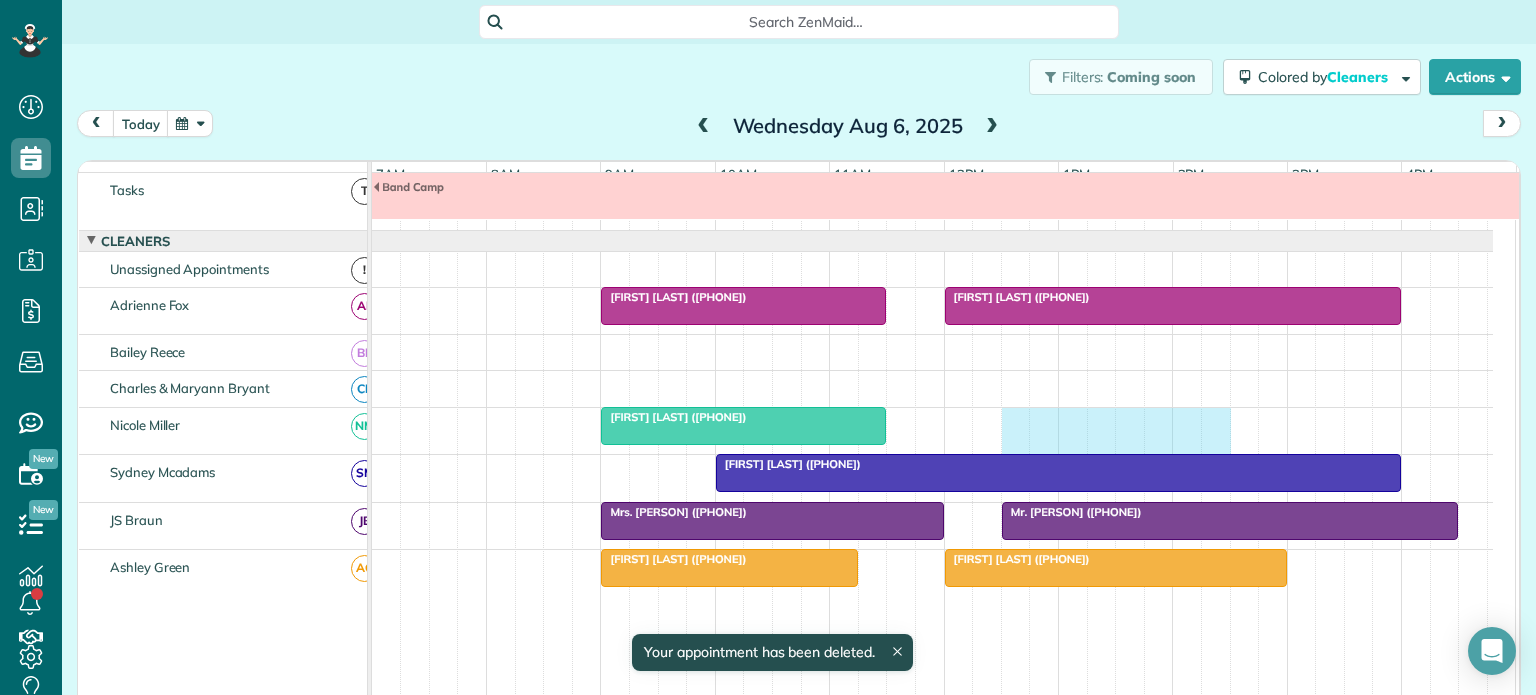 drag, startPoint x: 1004, startPoint y: 429, endPoint x: 1198, endPoint y: 444, distance: 194.57903 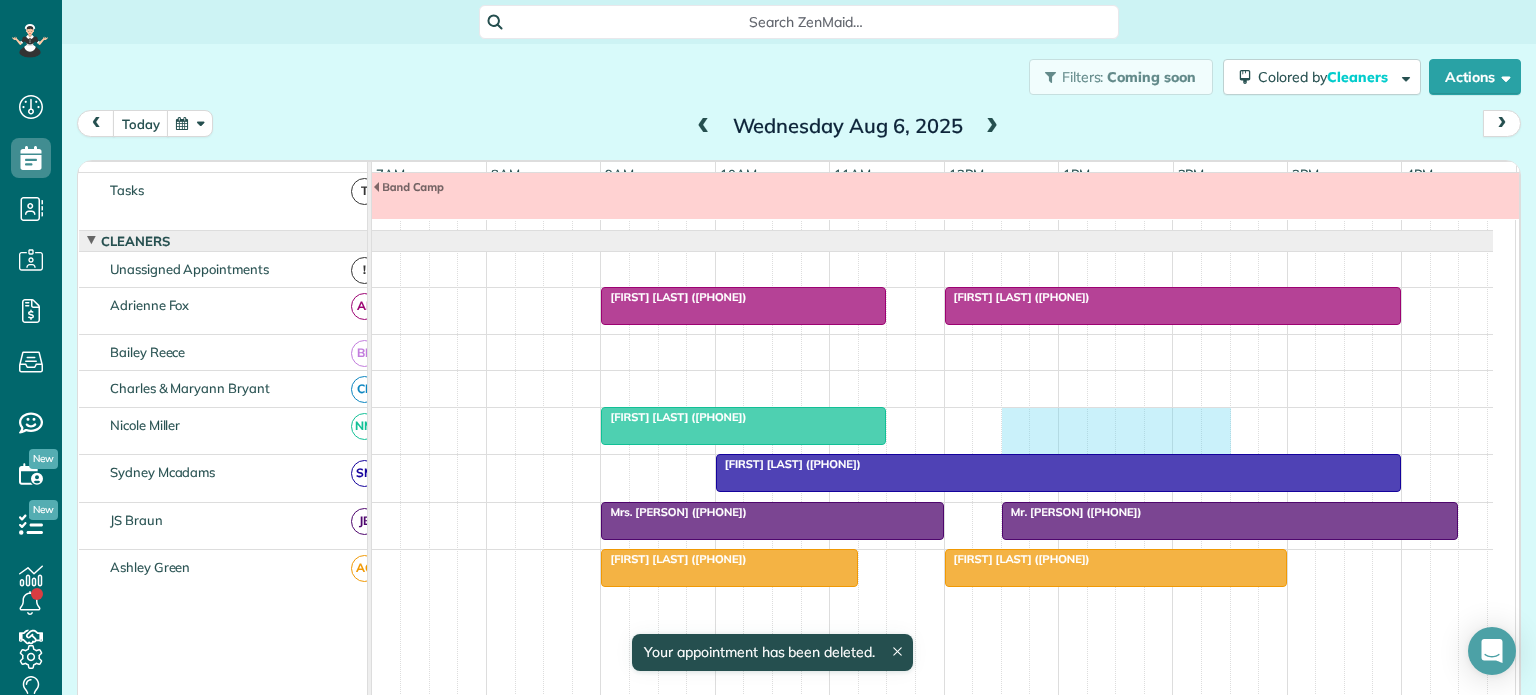 click on "[FIRST] [LAST] ([PHONE])" at bounding box center (932, 431) 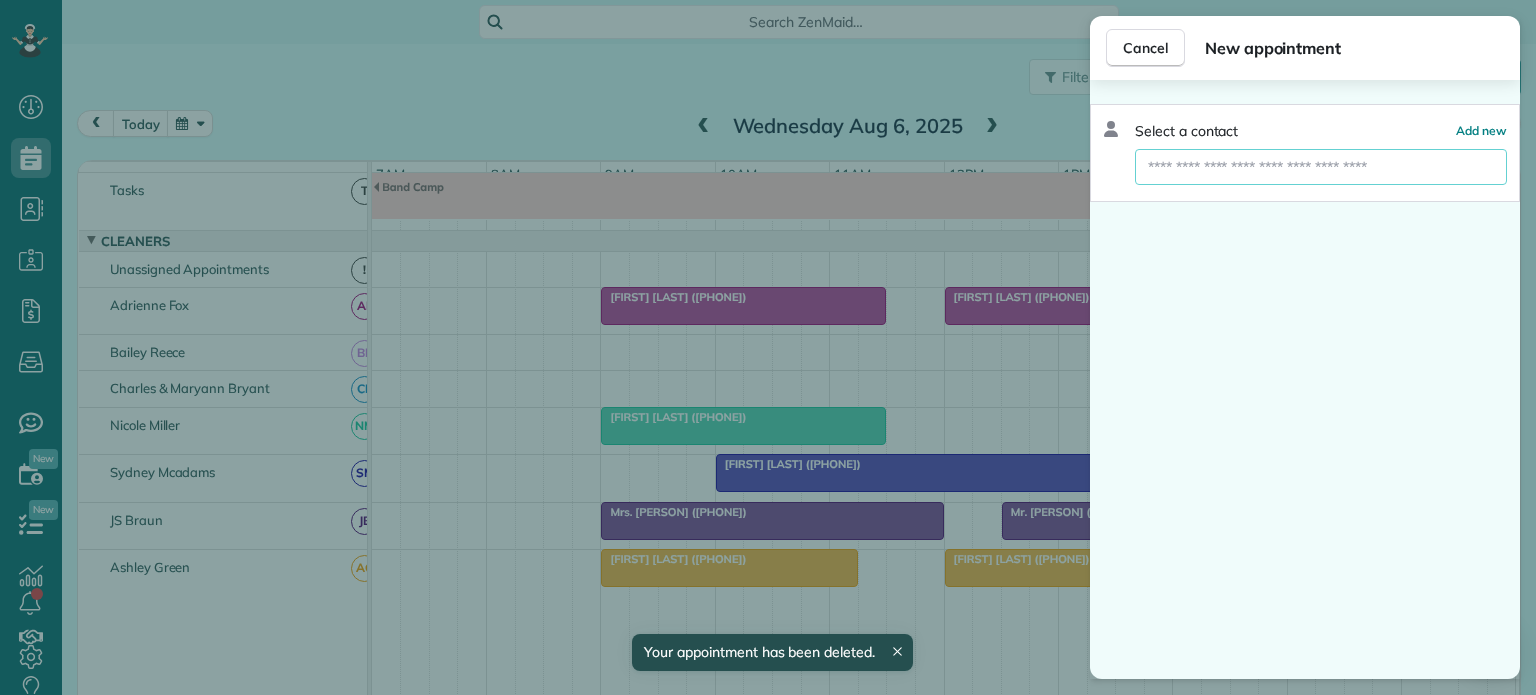 click at bounding box center (1321, 167) 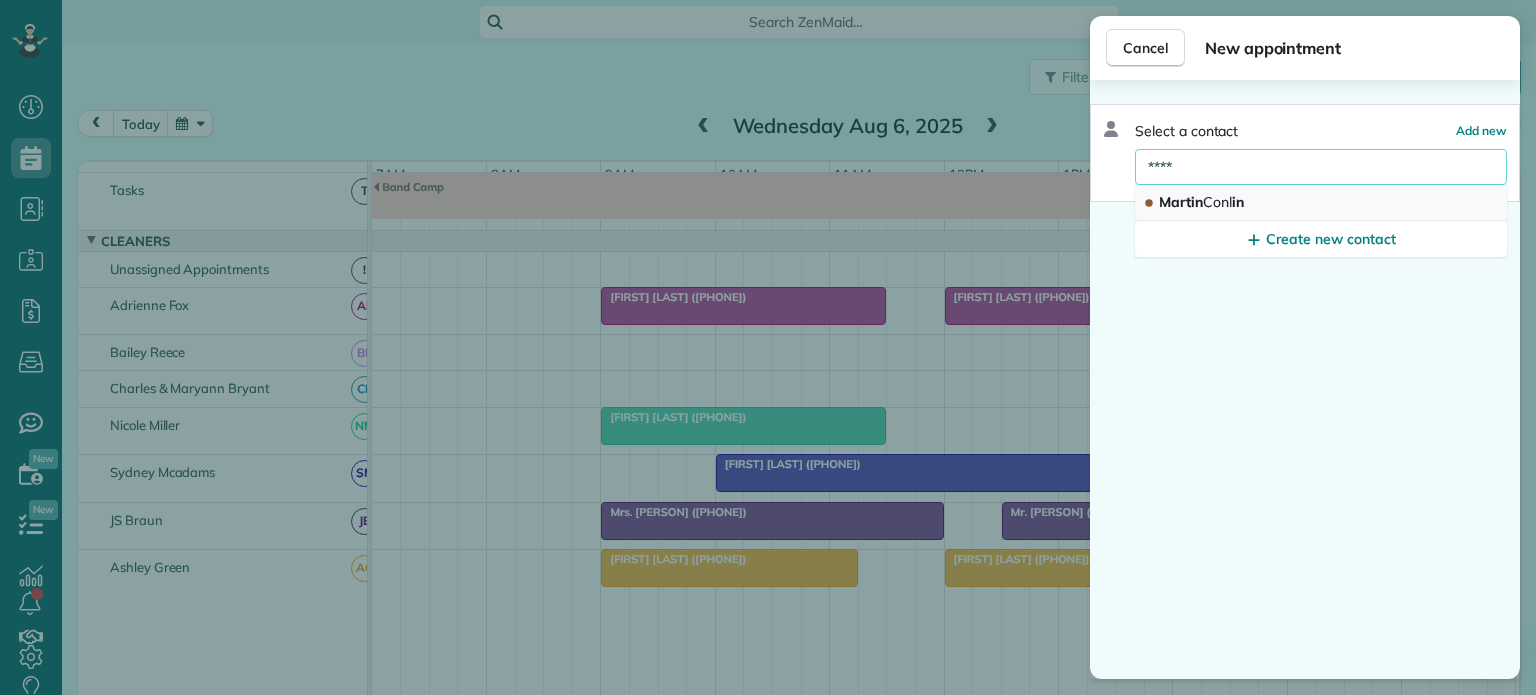 type on "****" 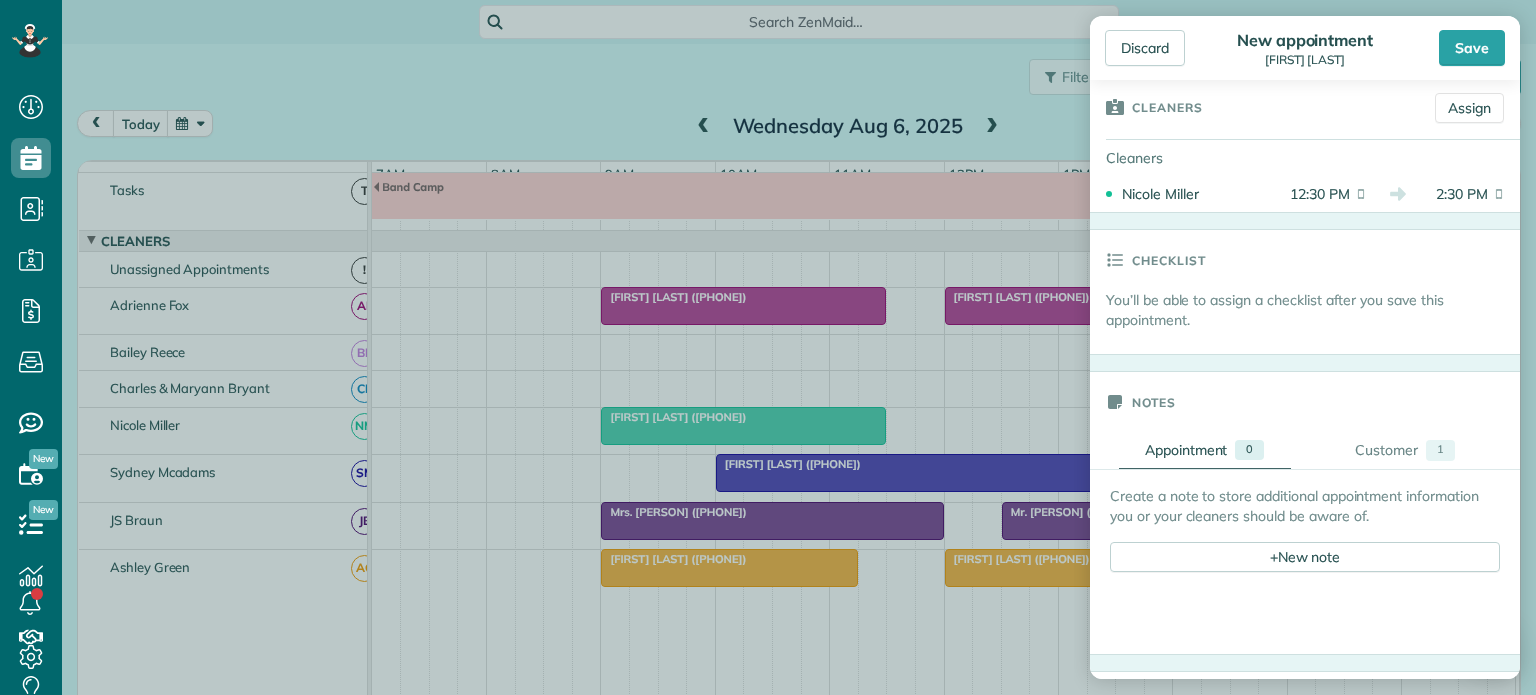 scroll, scrollTop: 600, scrollLeft: 0, axis: vertical 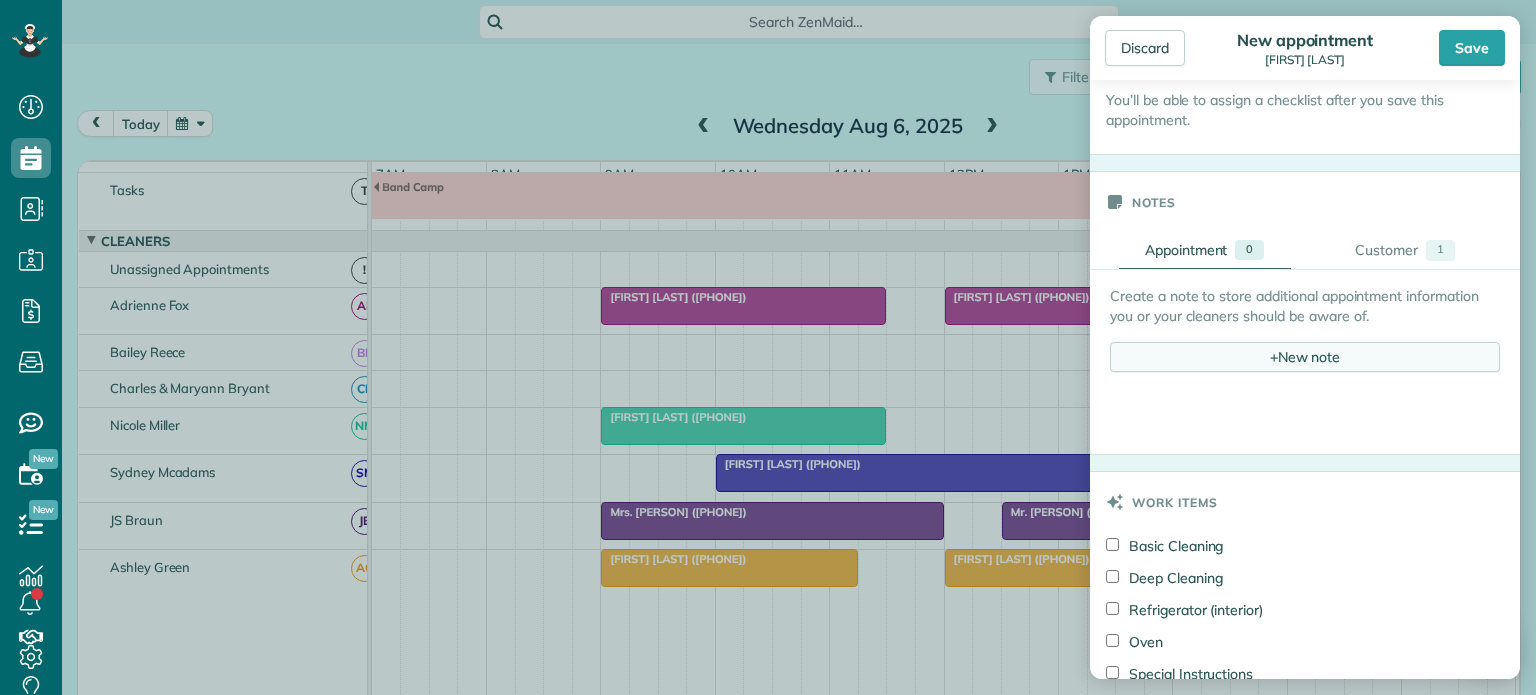 click on "+ New note" at bounding box center [1305, 357] 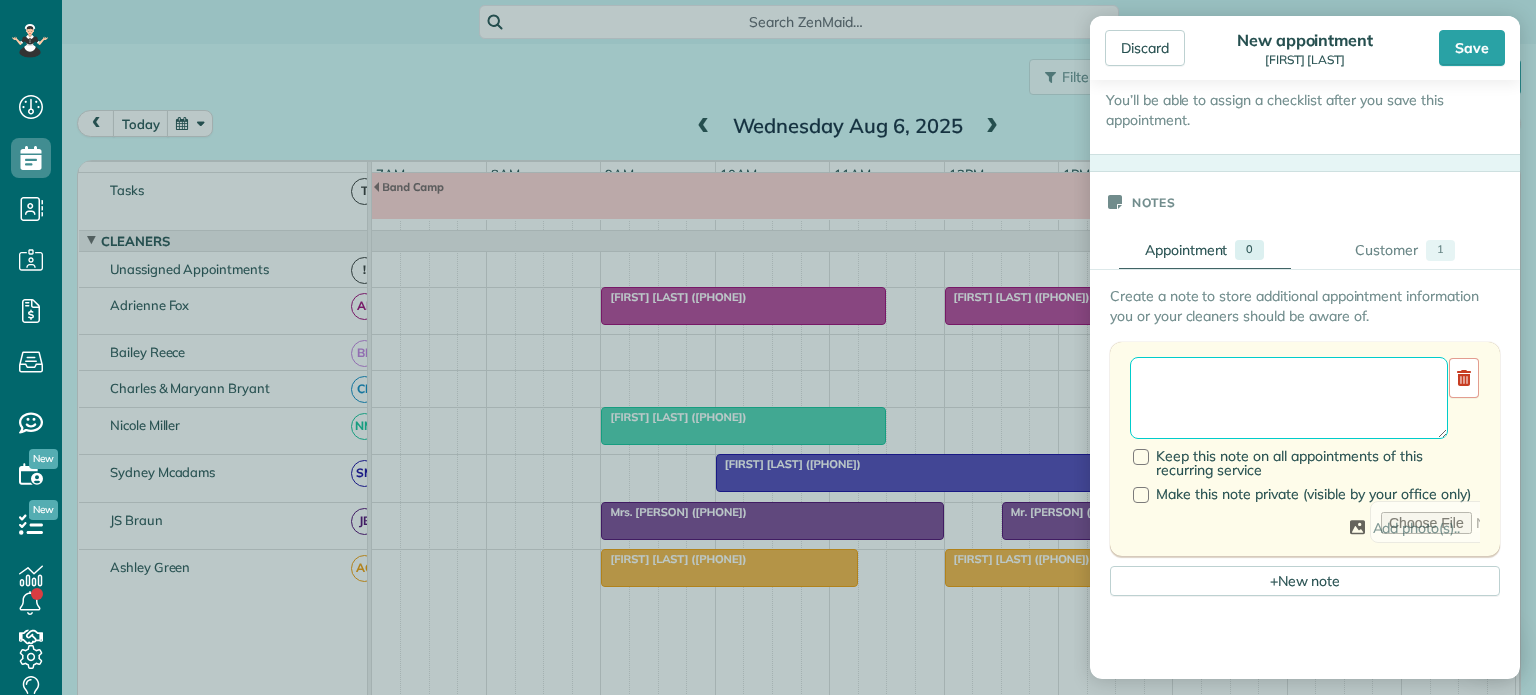 click at bounding box center [1289, 398] 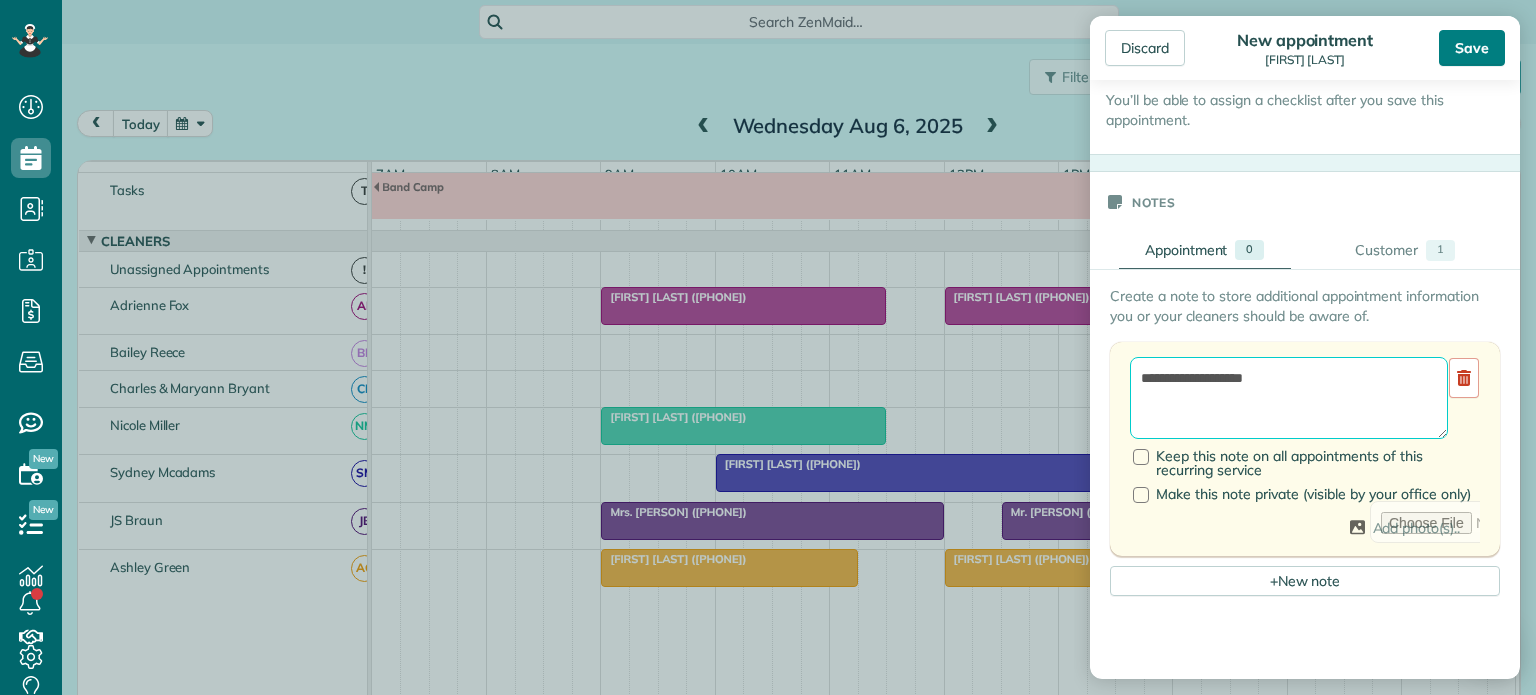 type on "**********" 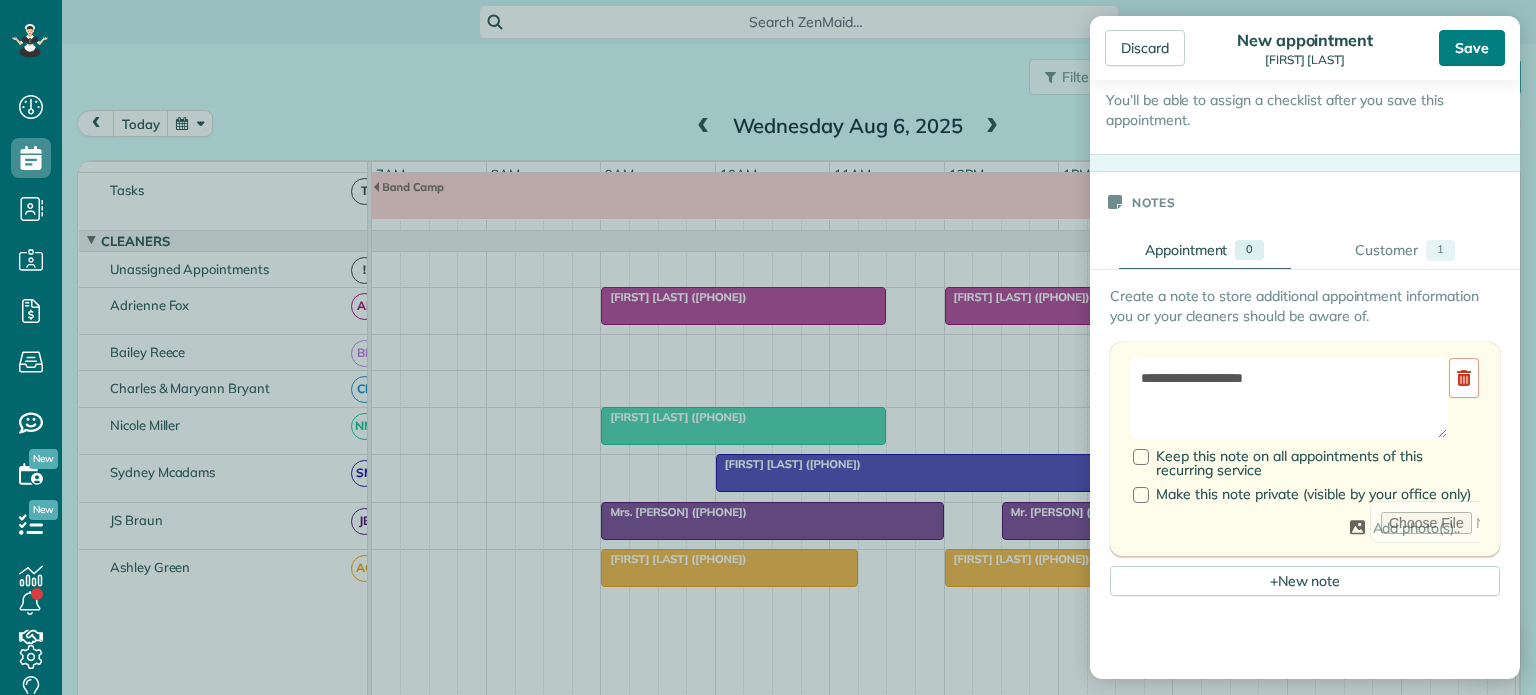 click on "Save" at bounding box center (1472, 48) 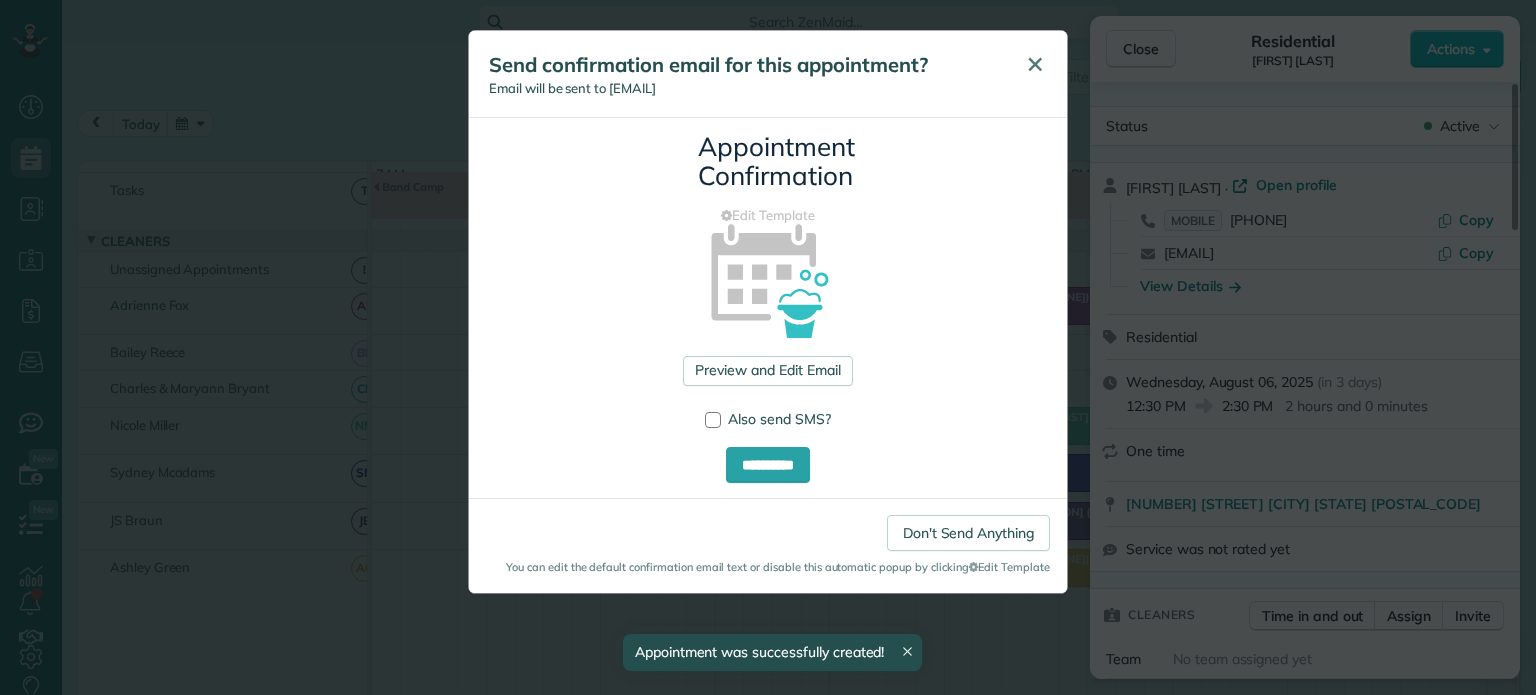 click on "✕" at bounding box center (1035, 64) 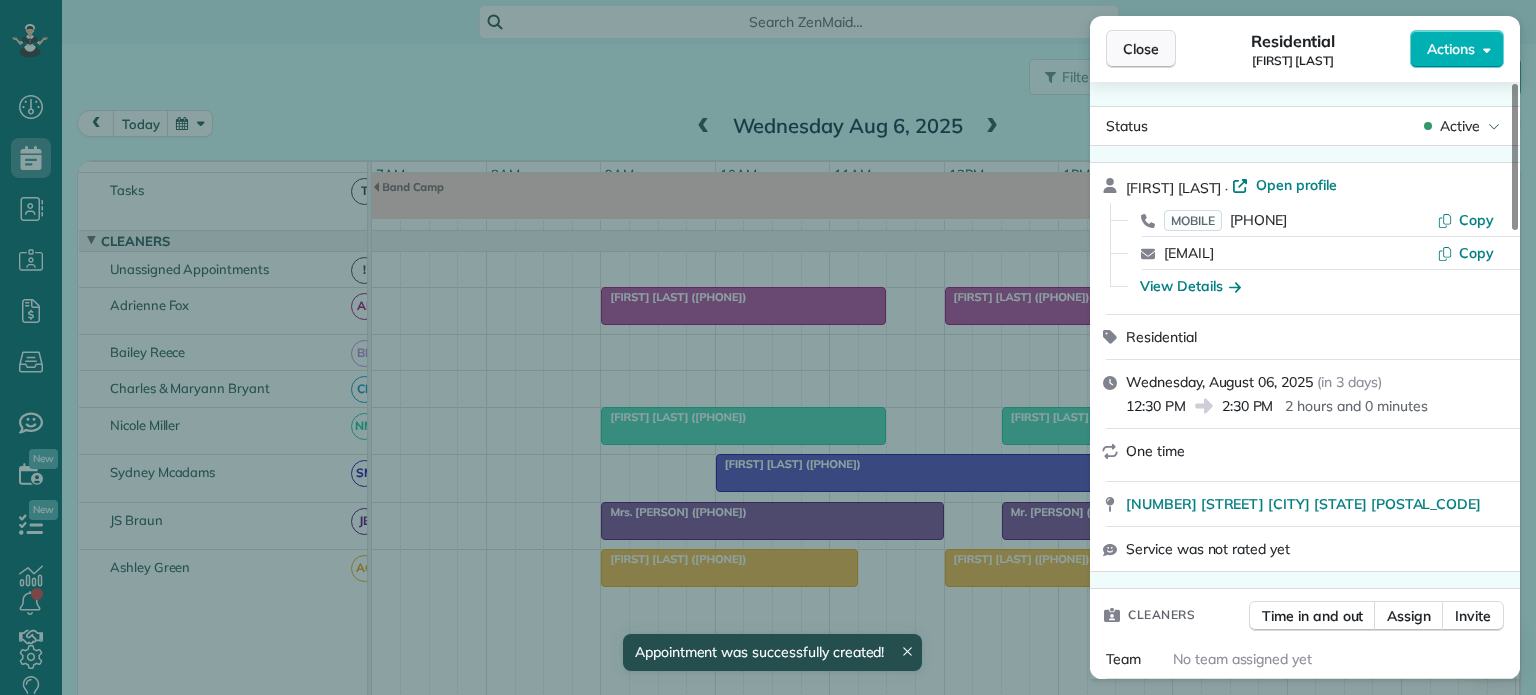 click on "Close" at bounding box center (1141, 49) 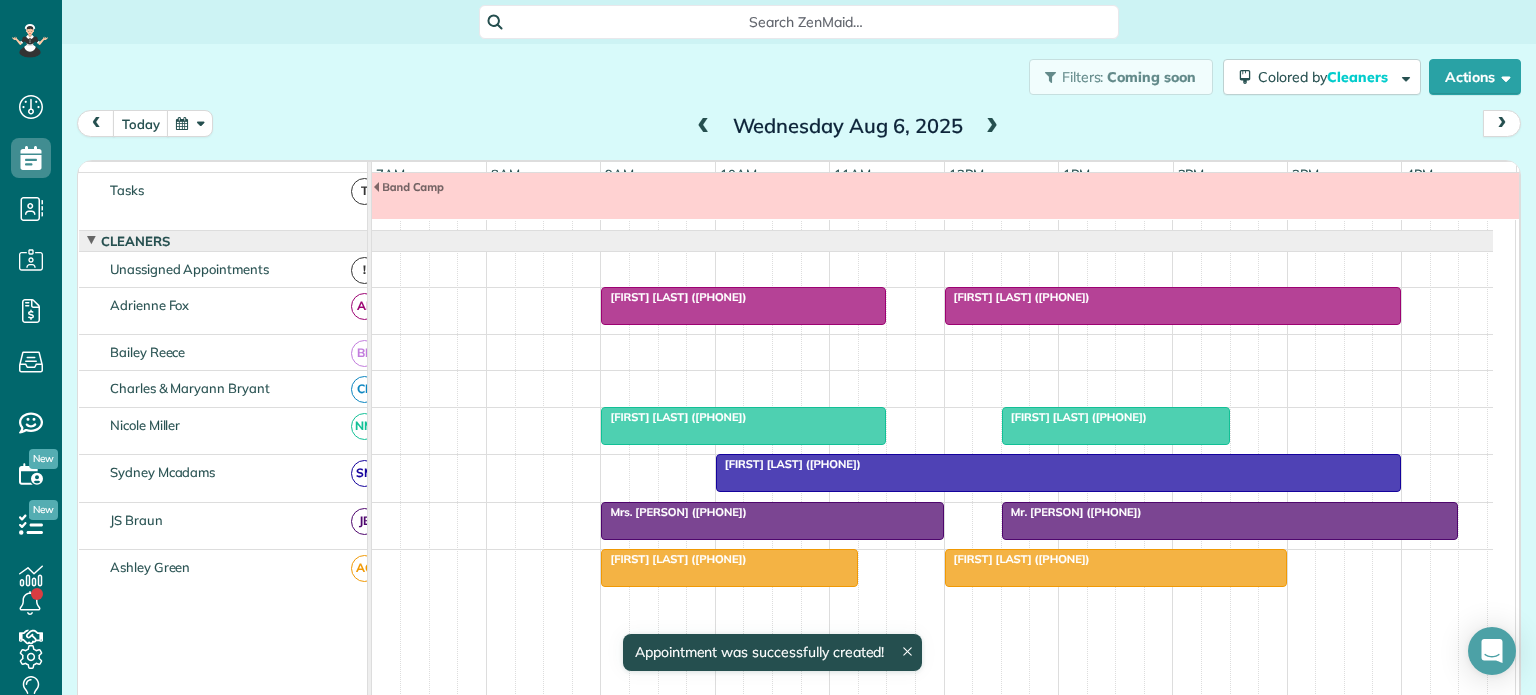 click at bounding box center [704, 127] 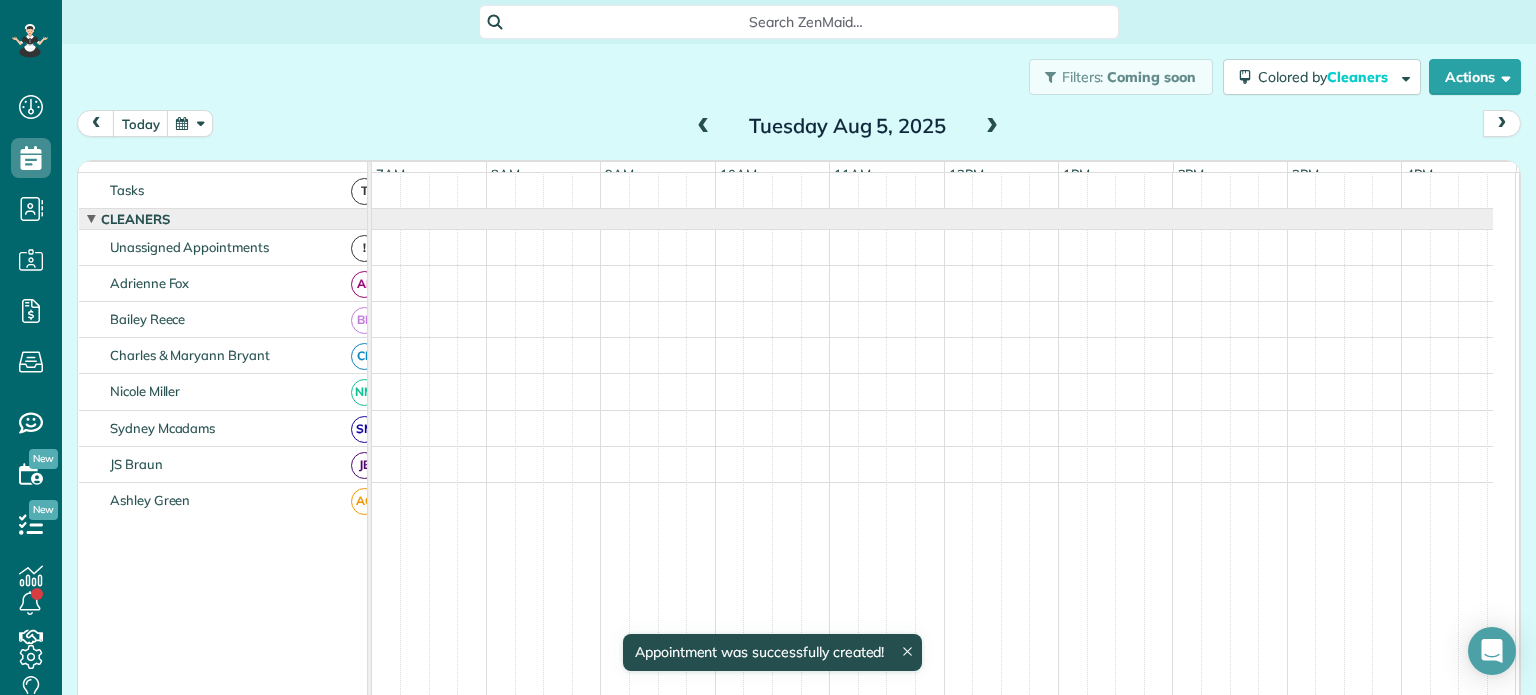 scroll, scrollTop: 0, scrollLeft: 0, axis: both 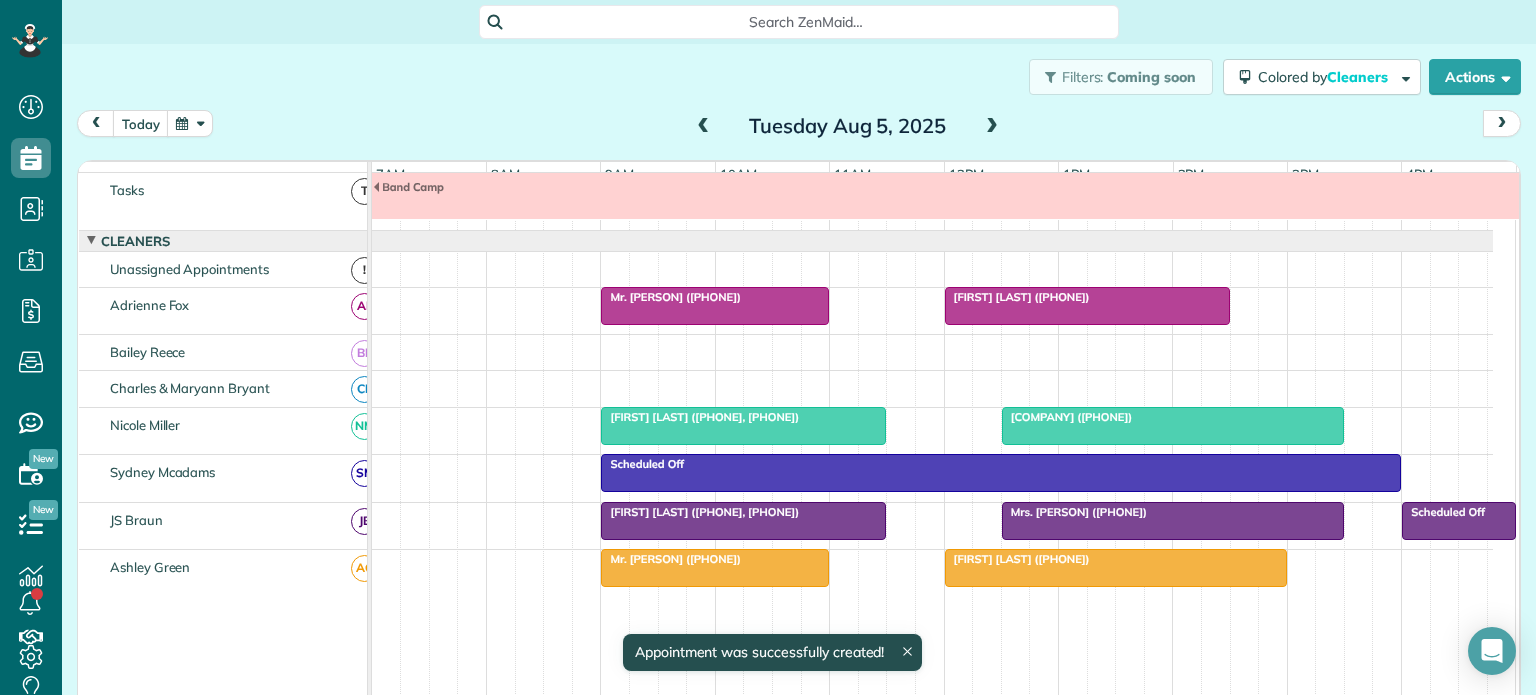 click at bounding box center (704, 127) 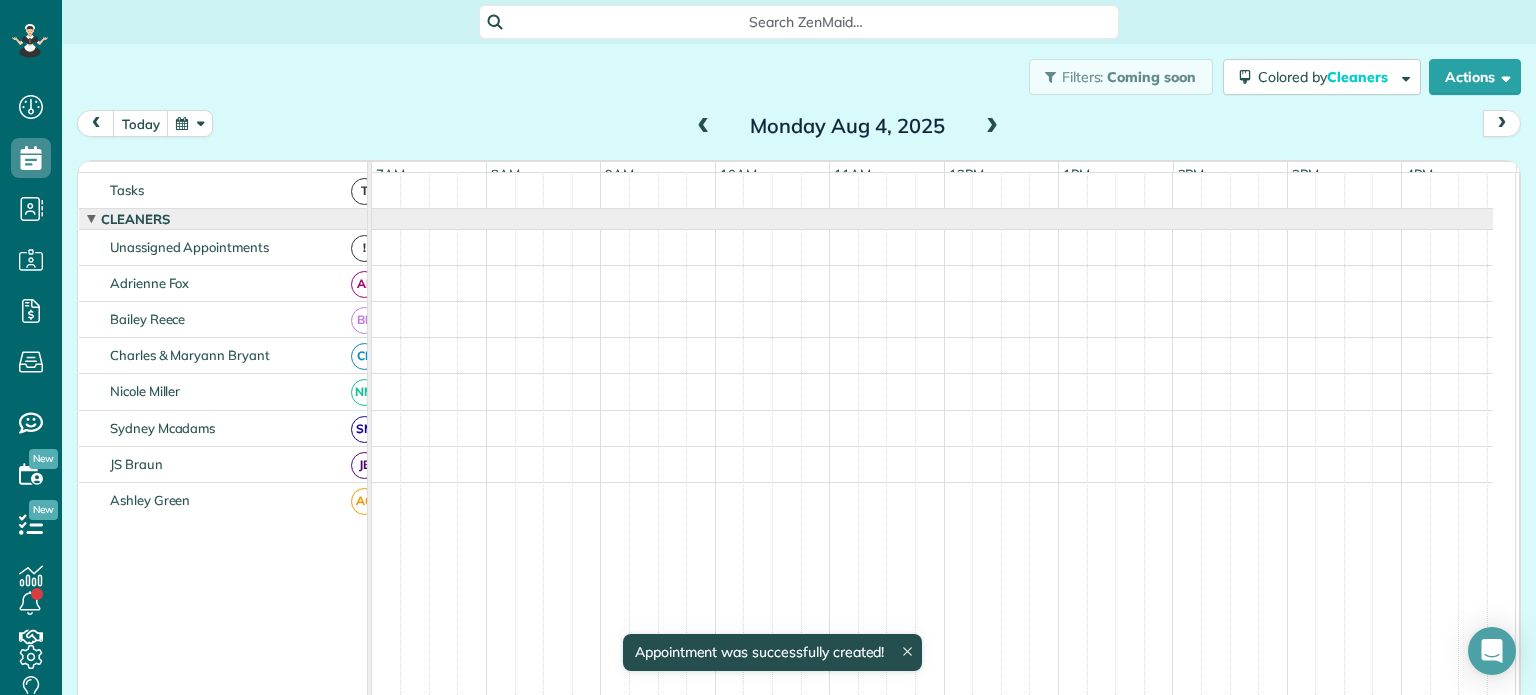 scroll, scrollTop: 0, scrollLeft: 0, axis: both 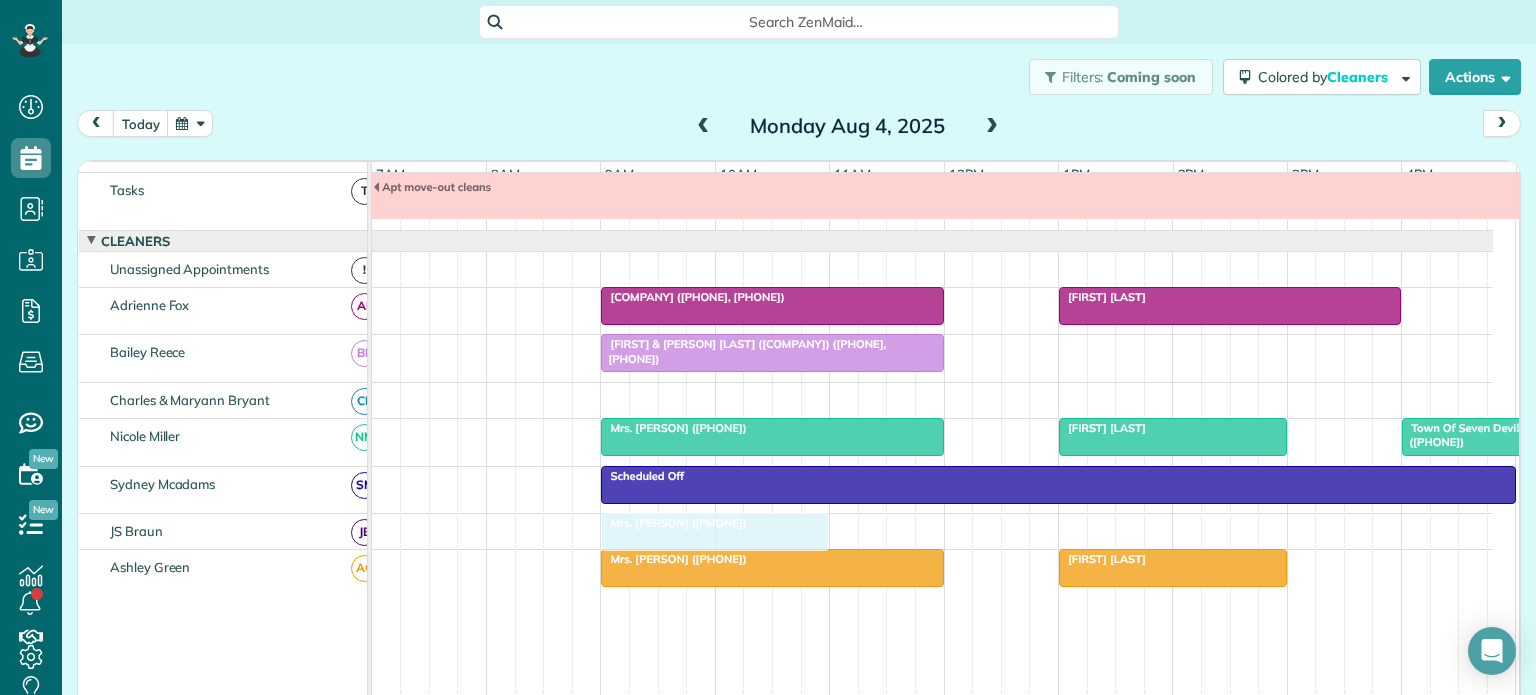 drag, startPoint x: 1145, startPoint y: 362, endPoint x: 688, endPoint y: 529, distance: 486.55728 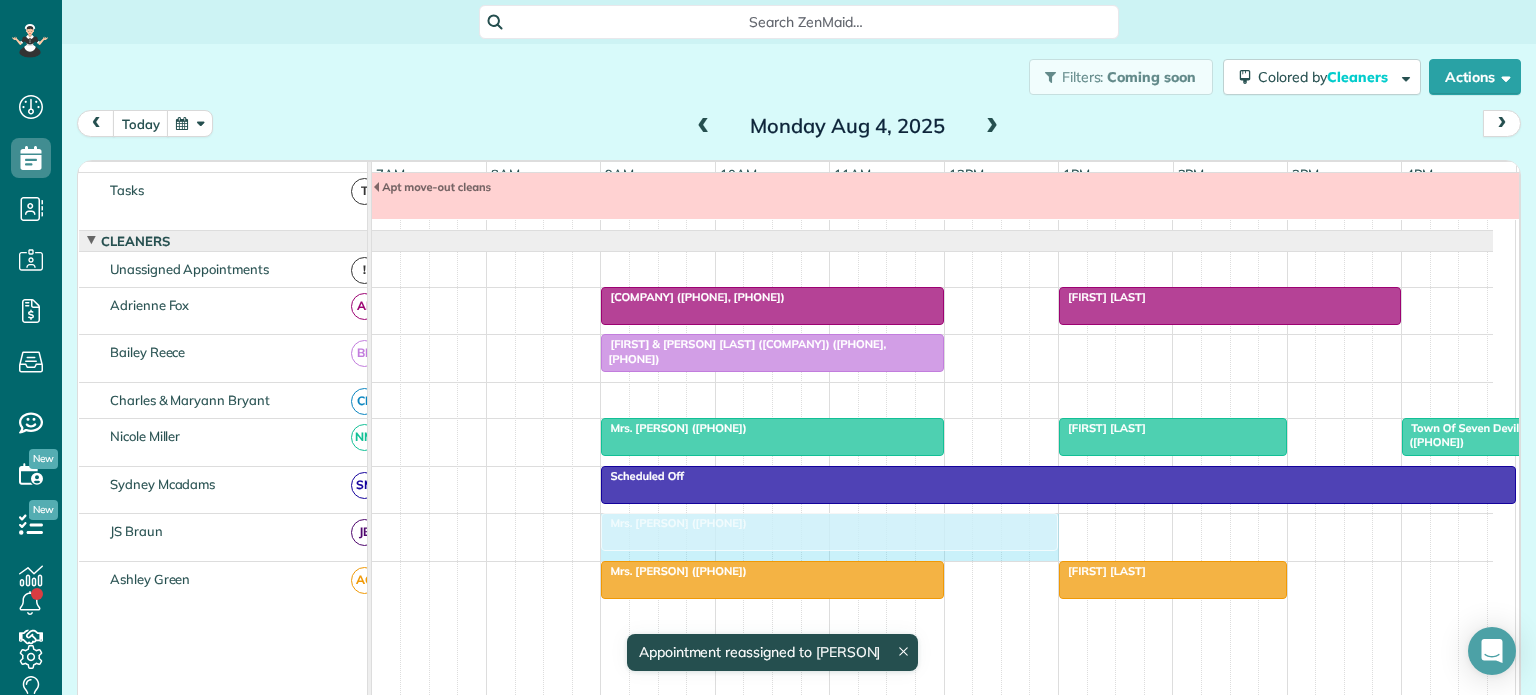 drag, startPoint x: 822, startPoint y: 537, endPoint x: 1045, endPoint y: 536, distance: 223.00224 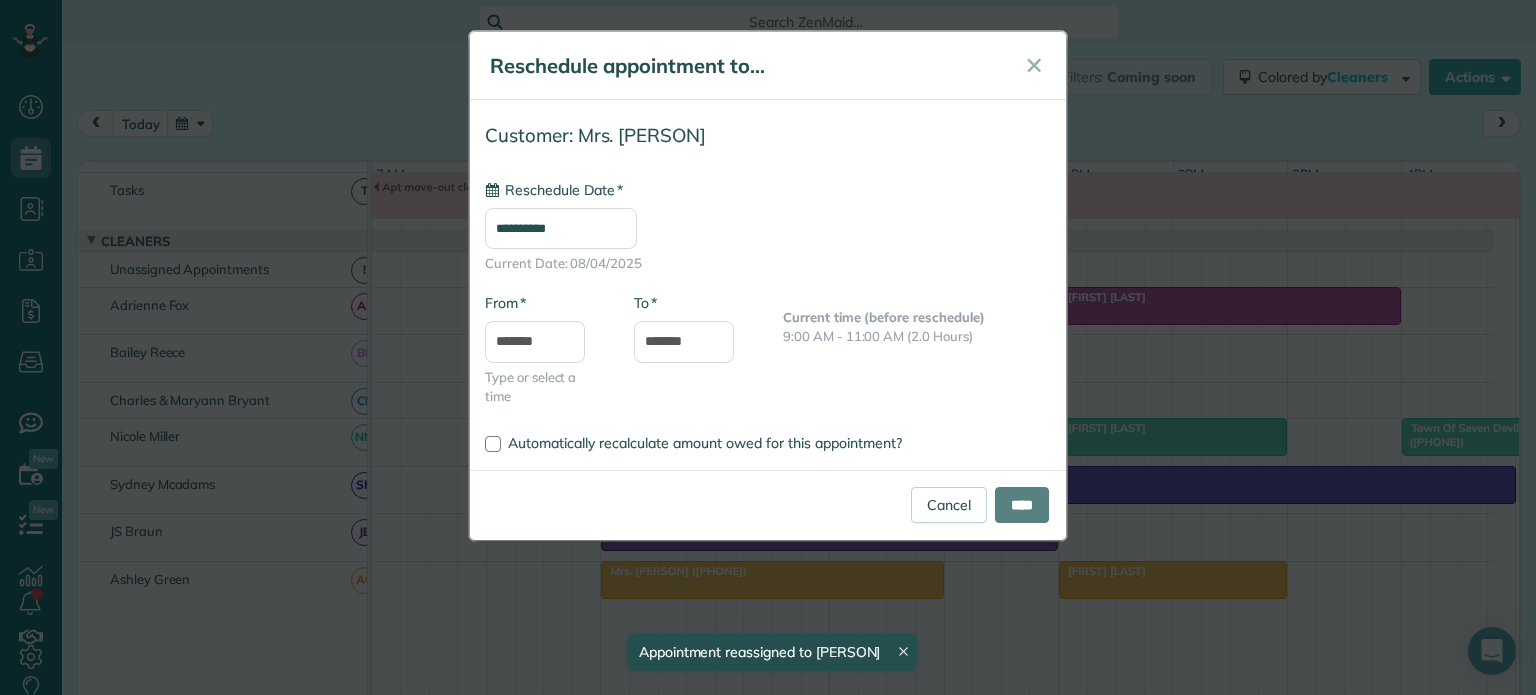 type on "**********" 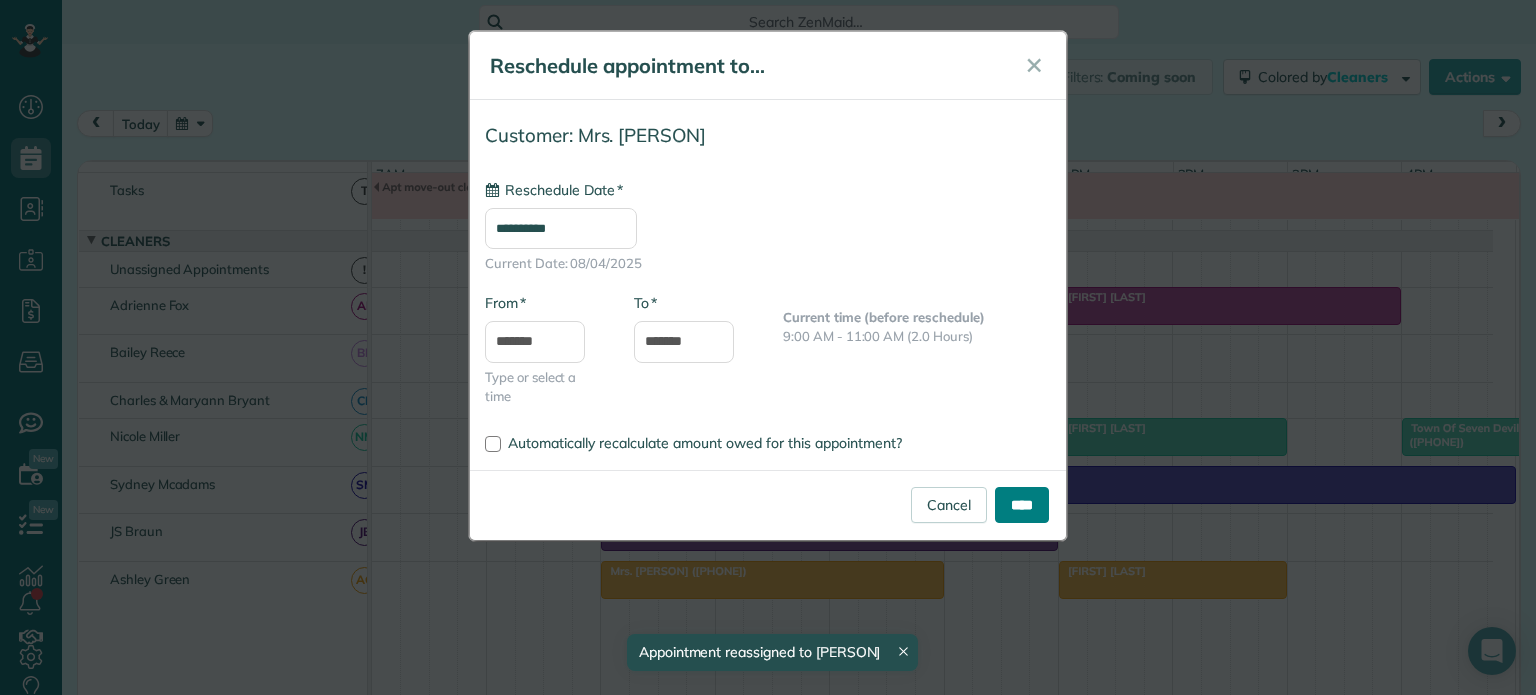 click on "****" at bounding box center [1022, 505] 